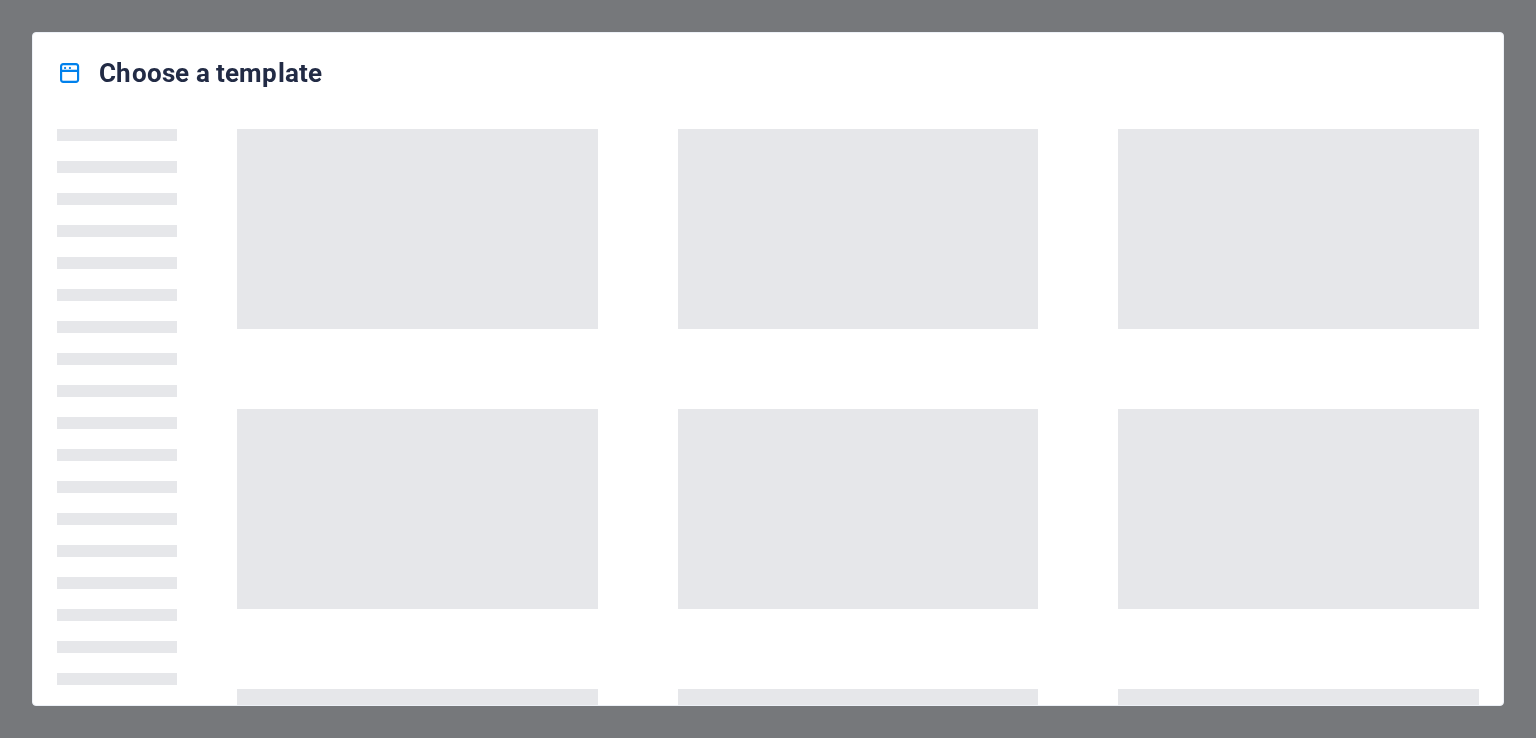 scroll, scrollTop: 0, scrollLeft: 0, axis: both 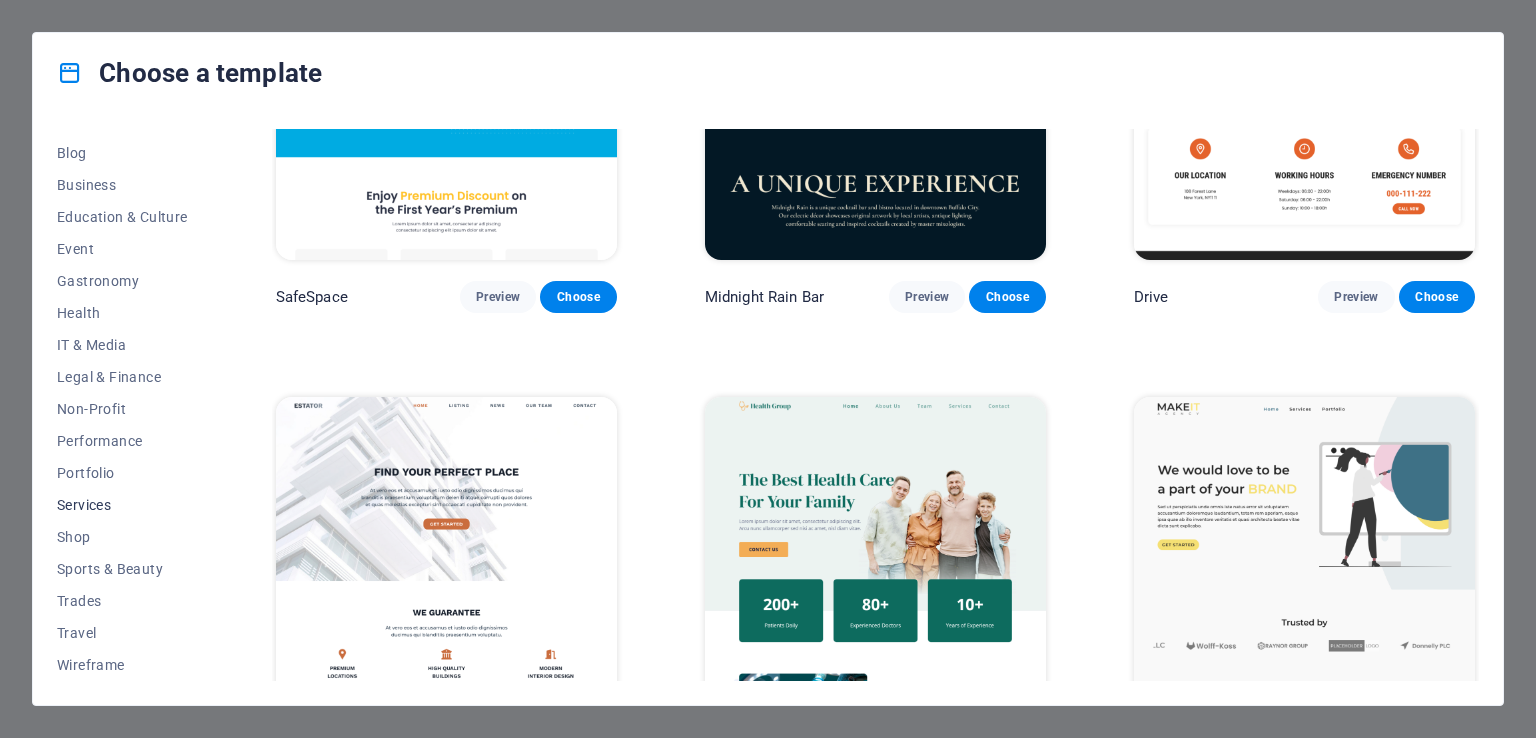 click on "Services" at bounding box center (122, 505) 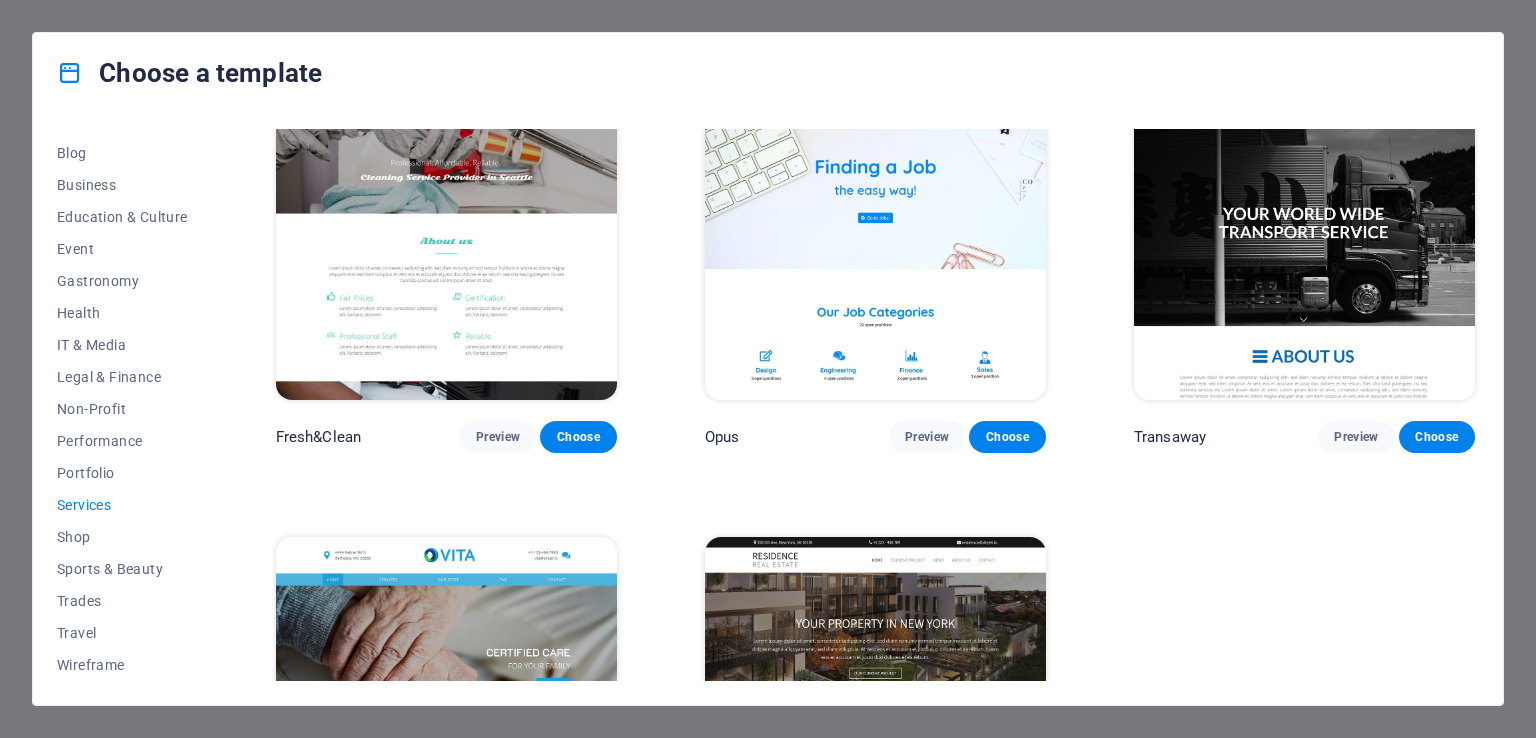 scroll, scrollTop: 2513, scrollLeft: 0, axis: vertical 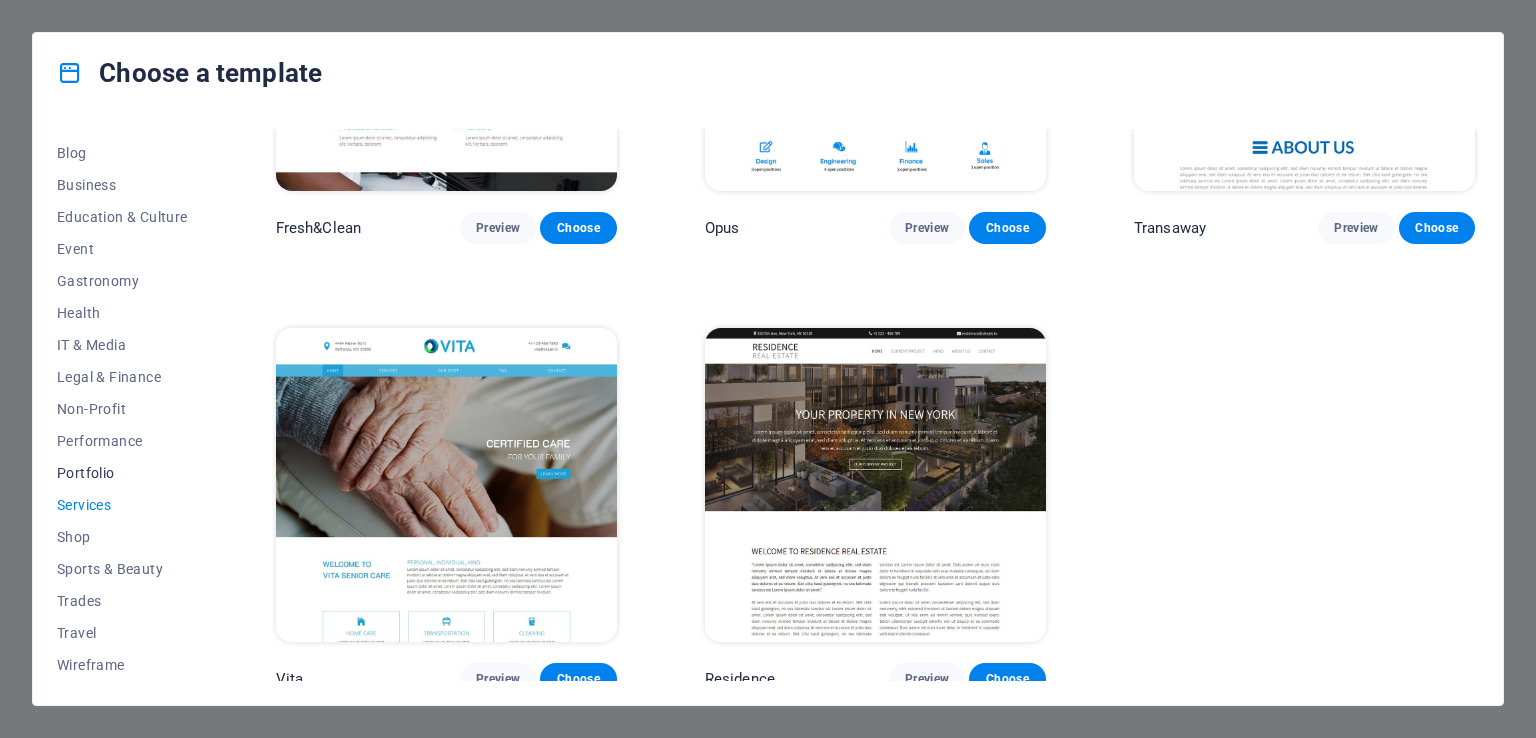 click on "Portfolio" at bounding box center (122, 473) 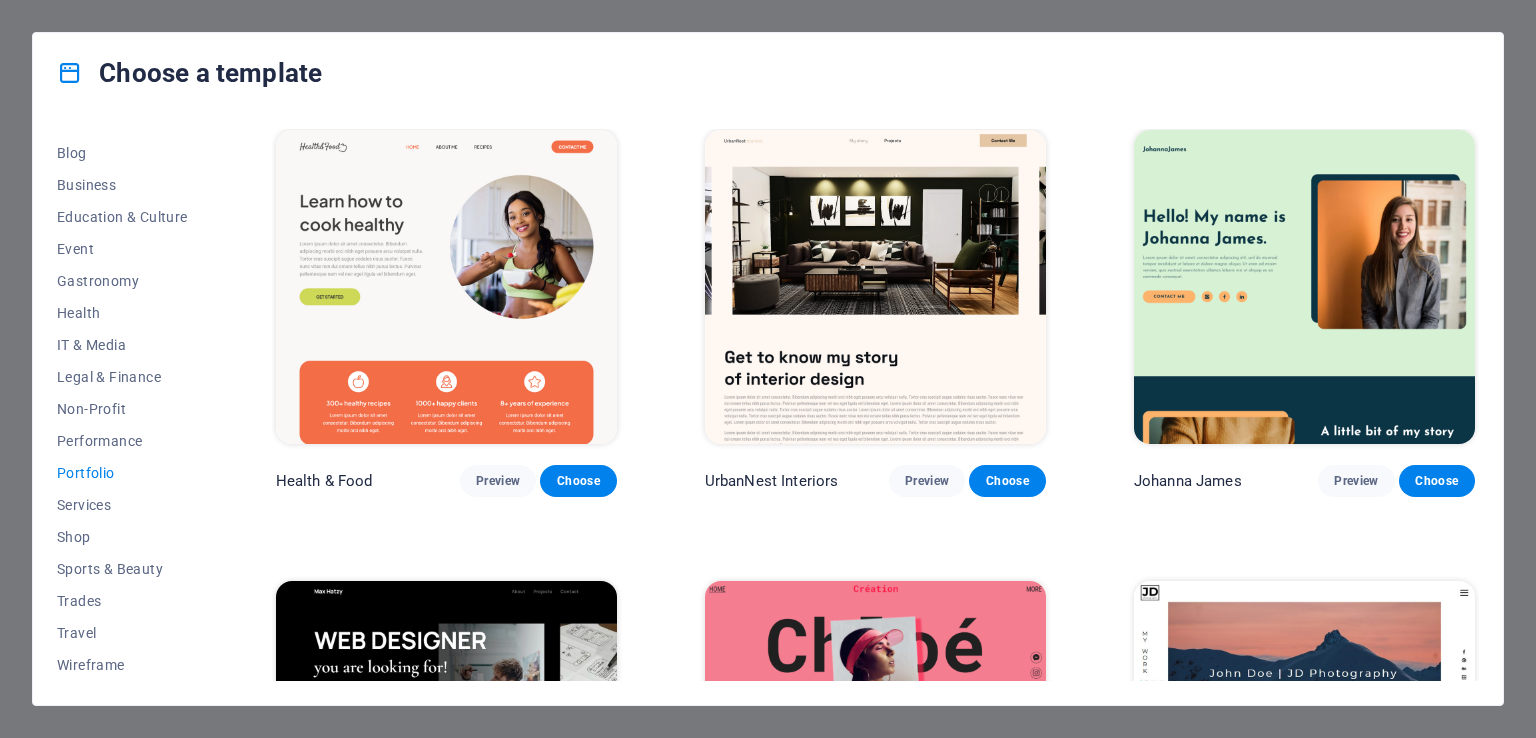 scroll, scrollTop: 0, scrollLeft: 0, axis: both 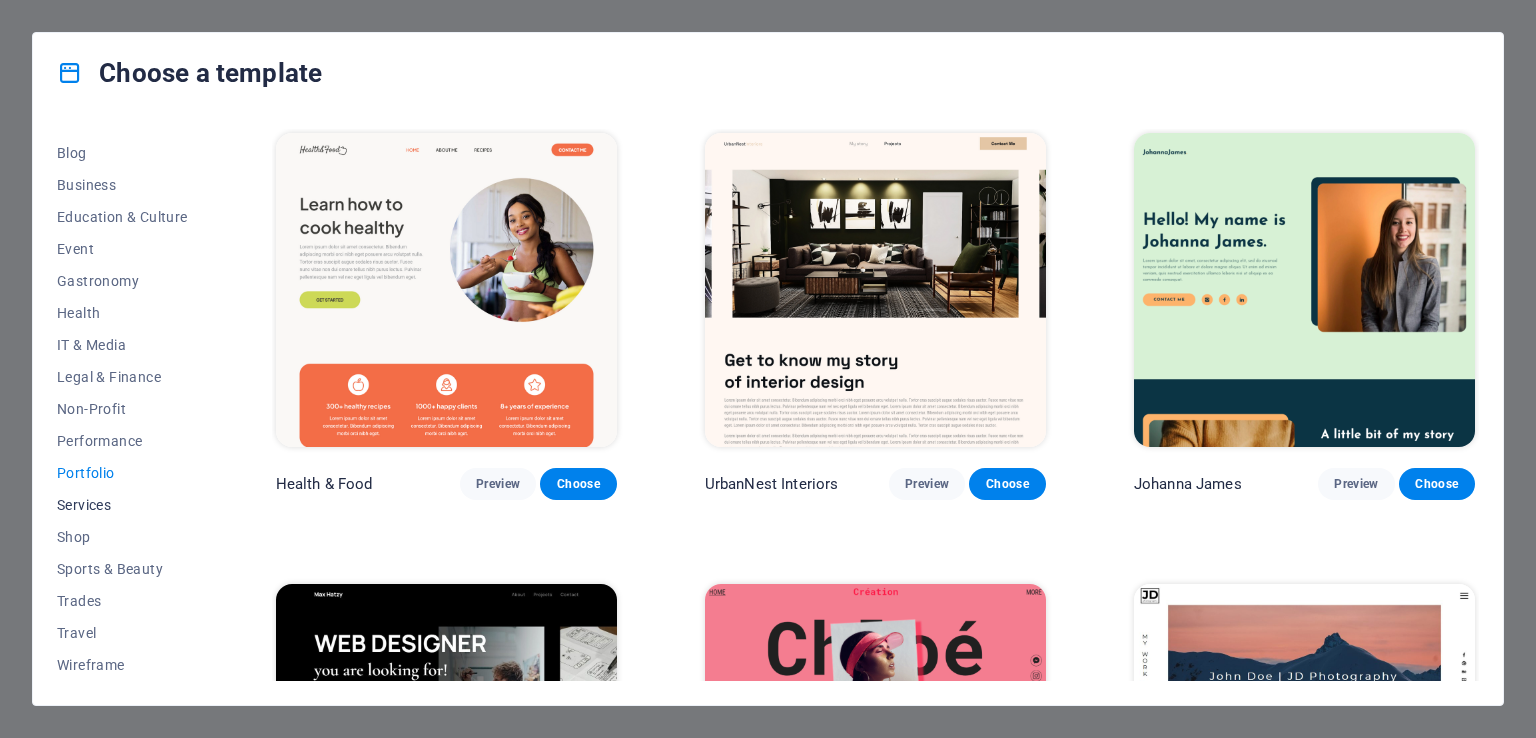 click on "Services" at bounding box center (122, 505) 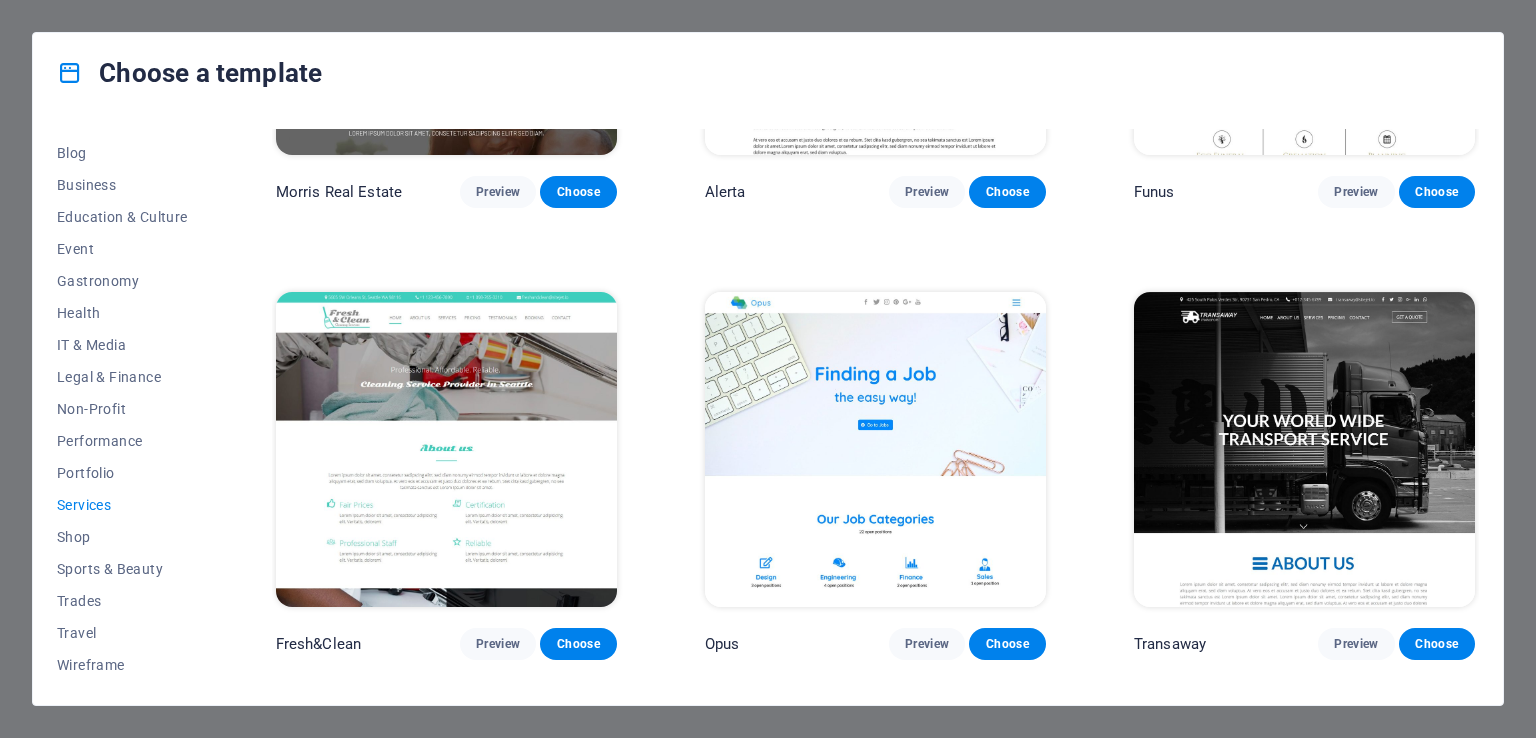 scroll, scrollTop: 2100, scrollLeft: 0, axis: vertical 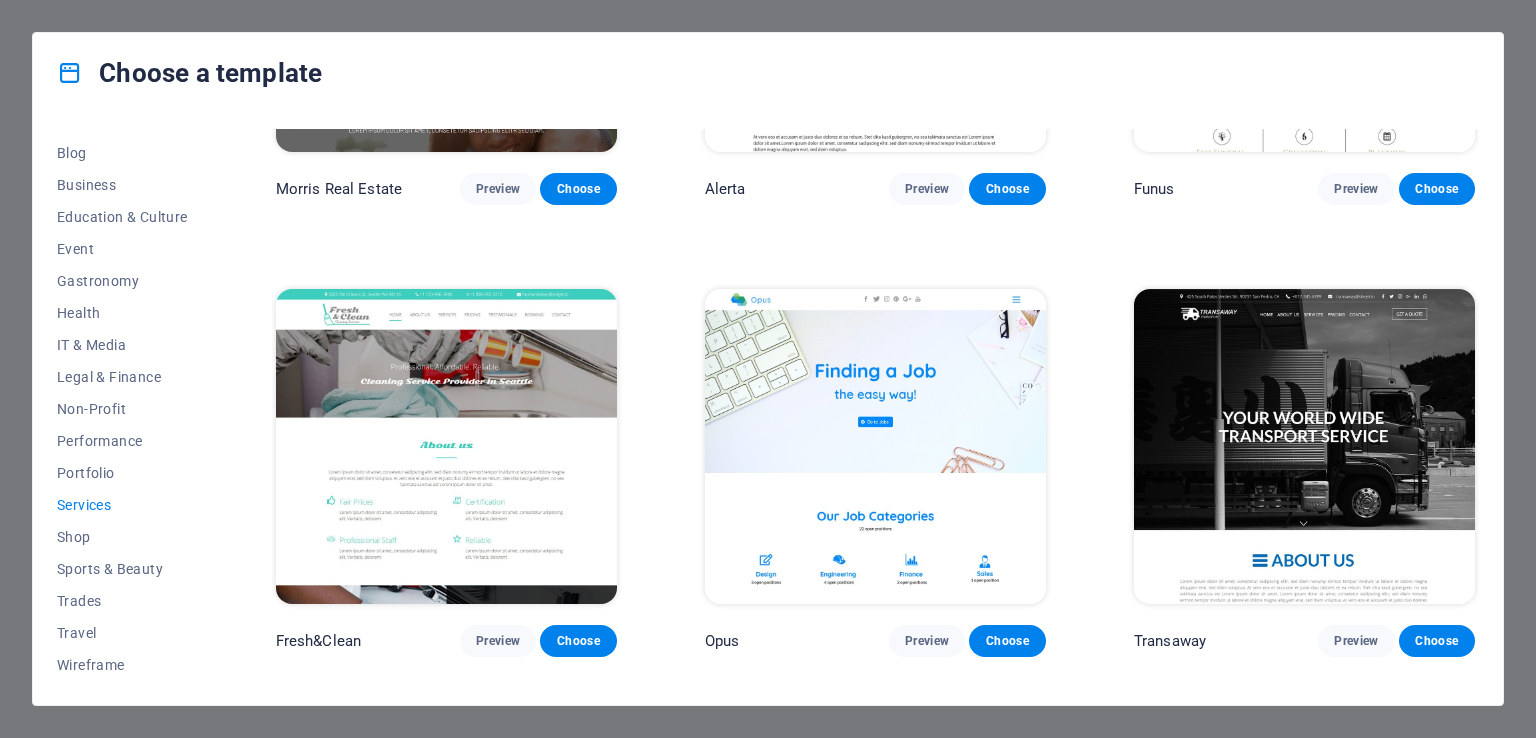drag, startPoint x: 884, startPoint y: 379, endPoint x: 772, endPoint y: 249, distance: 171.59254 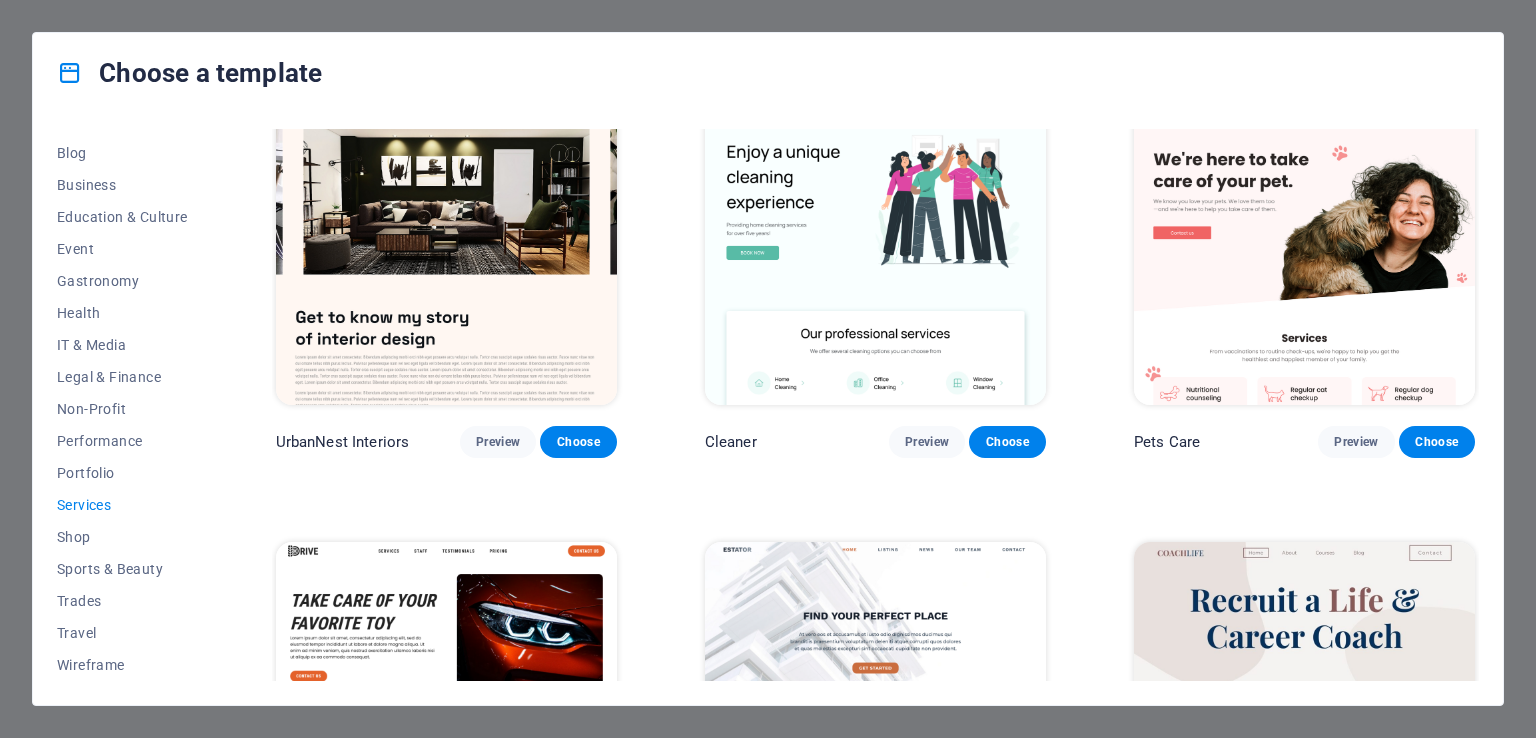 scroll, scrollTop: 313, scrollLeft: 0, axis: vertical 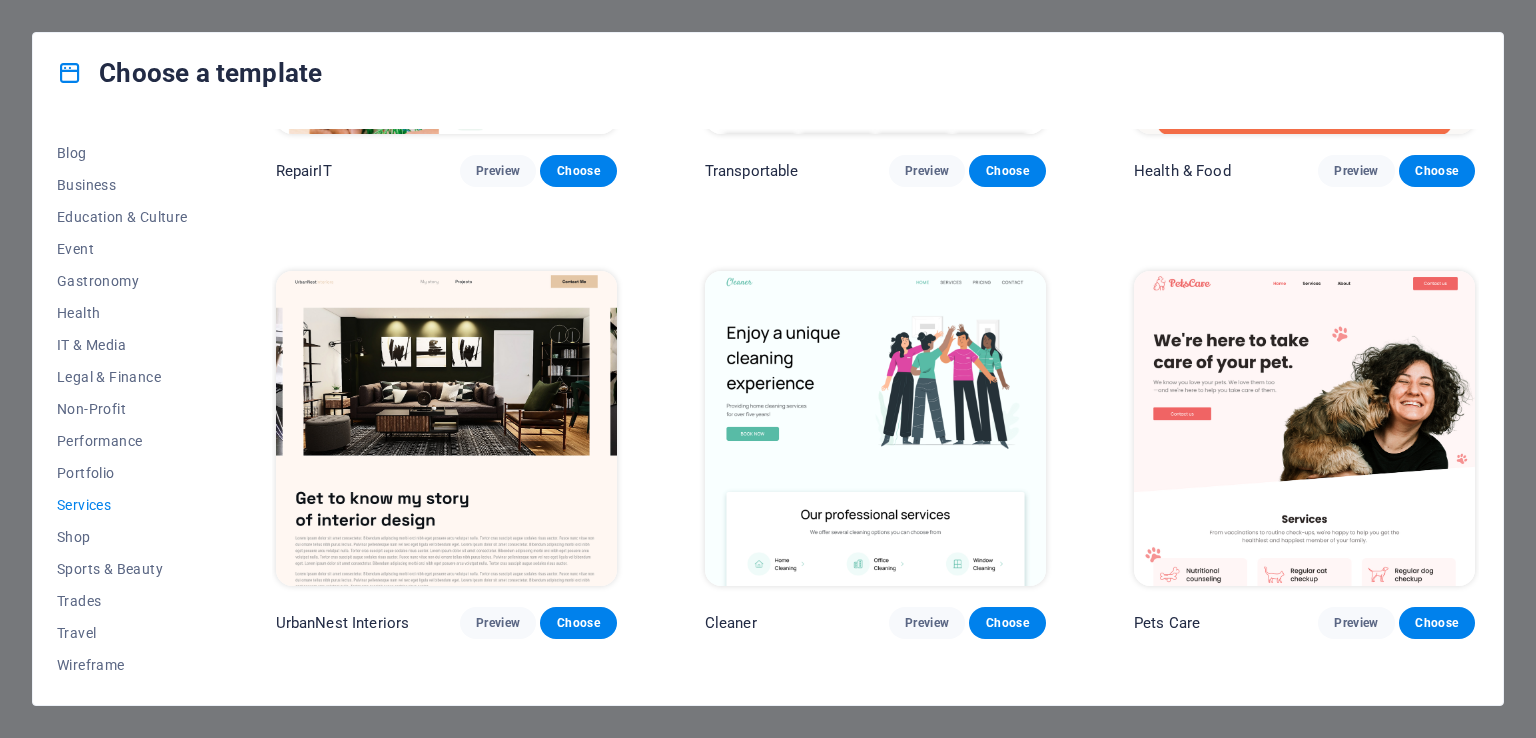 click at bounding box center (1304, 428) 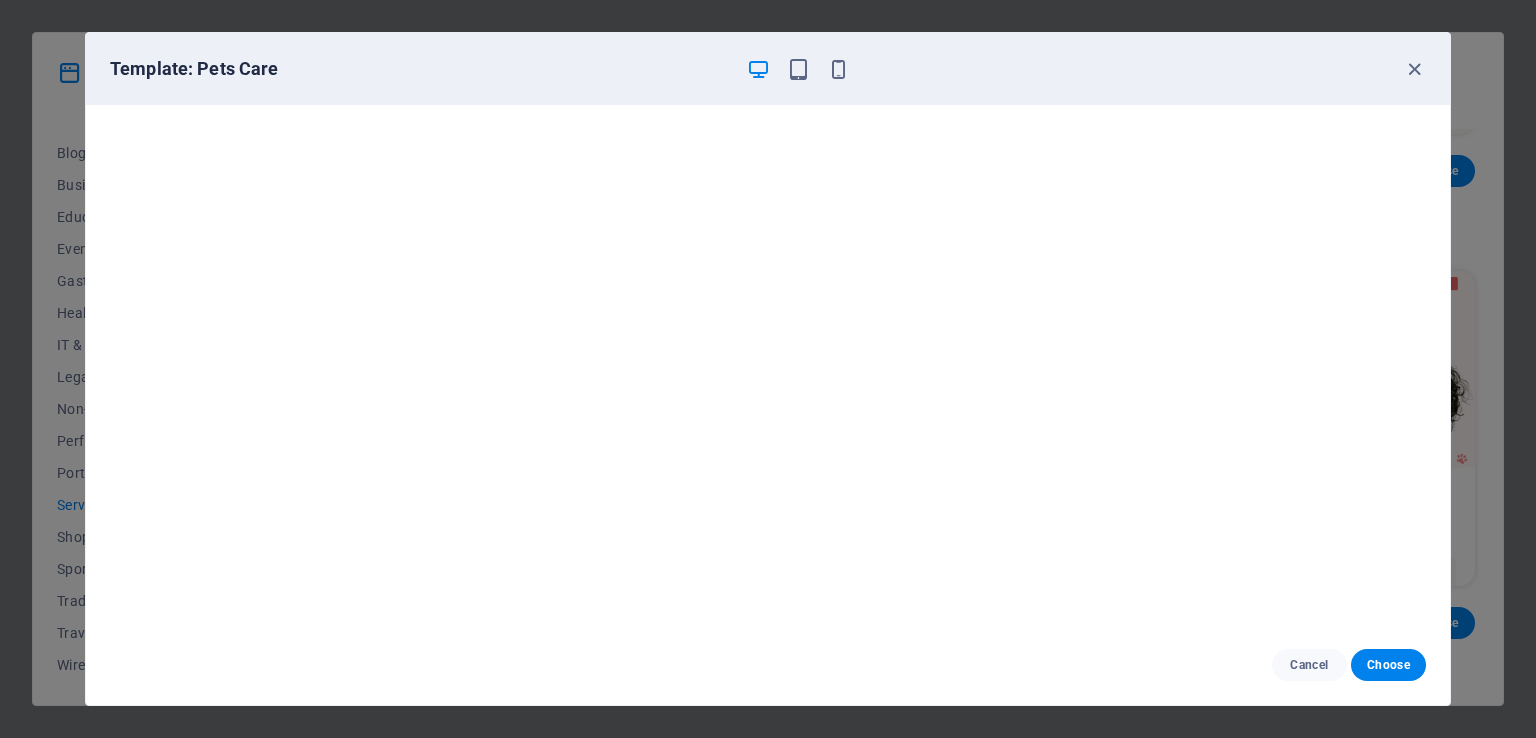 scroll, scrollTop: 5, scrollLeft: 0, axis: vertical 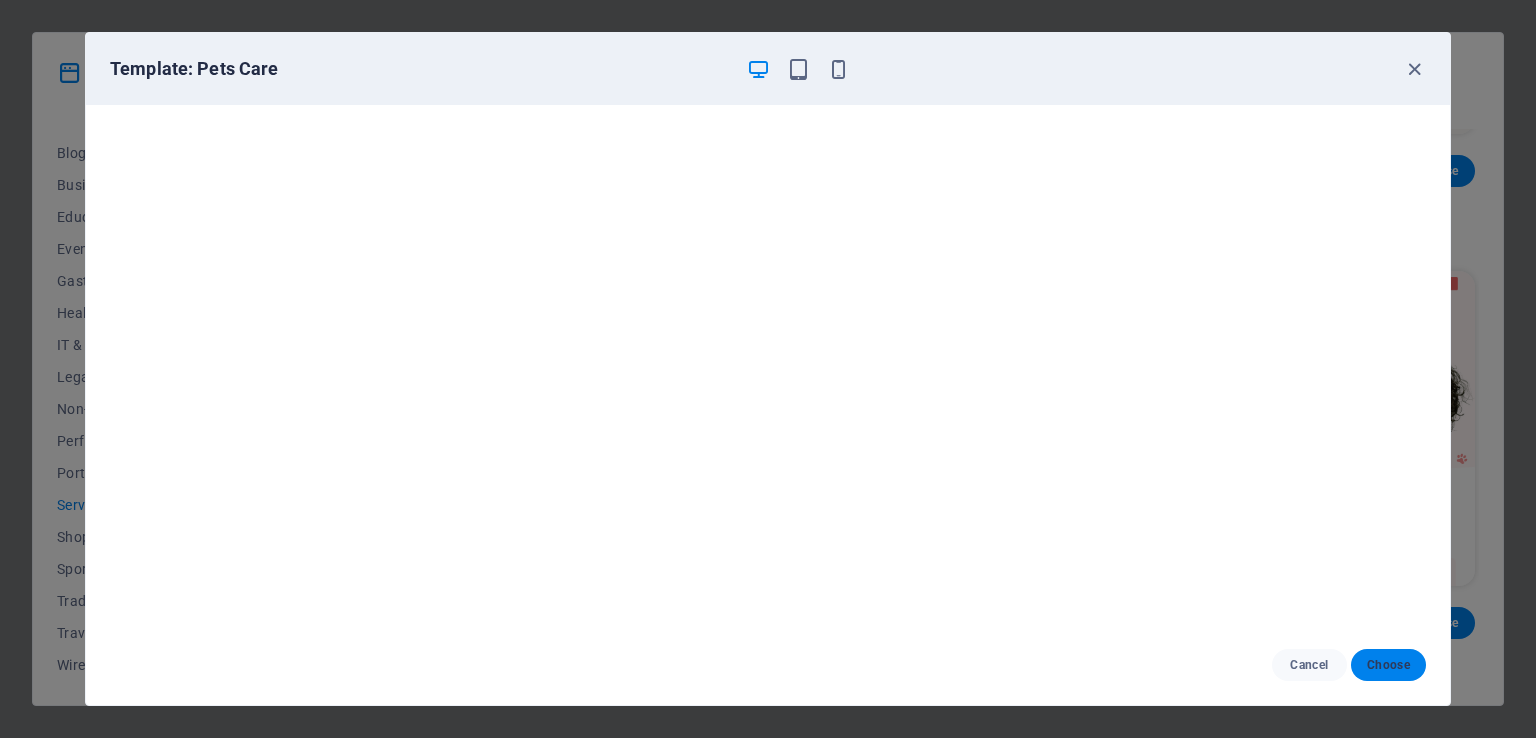 click on "Choose" at bounding box center [1388, 665] 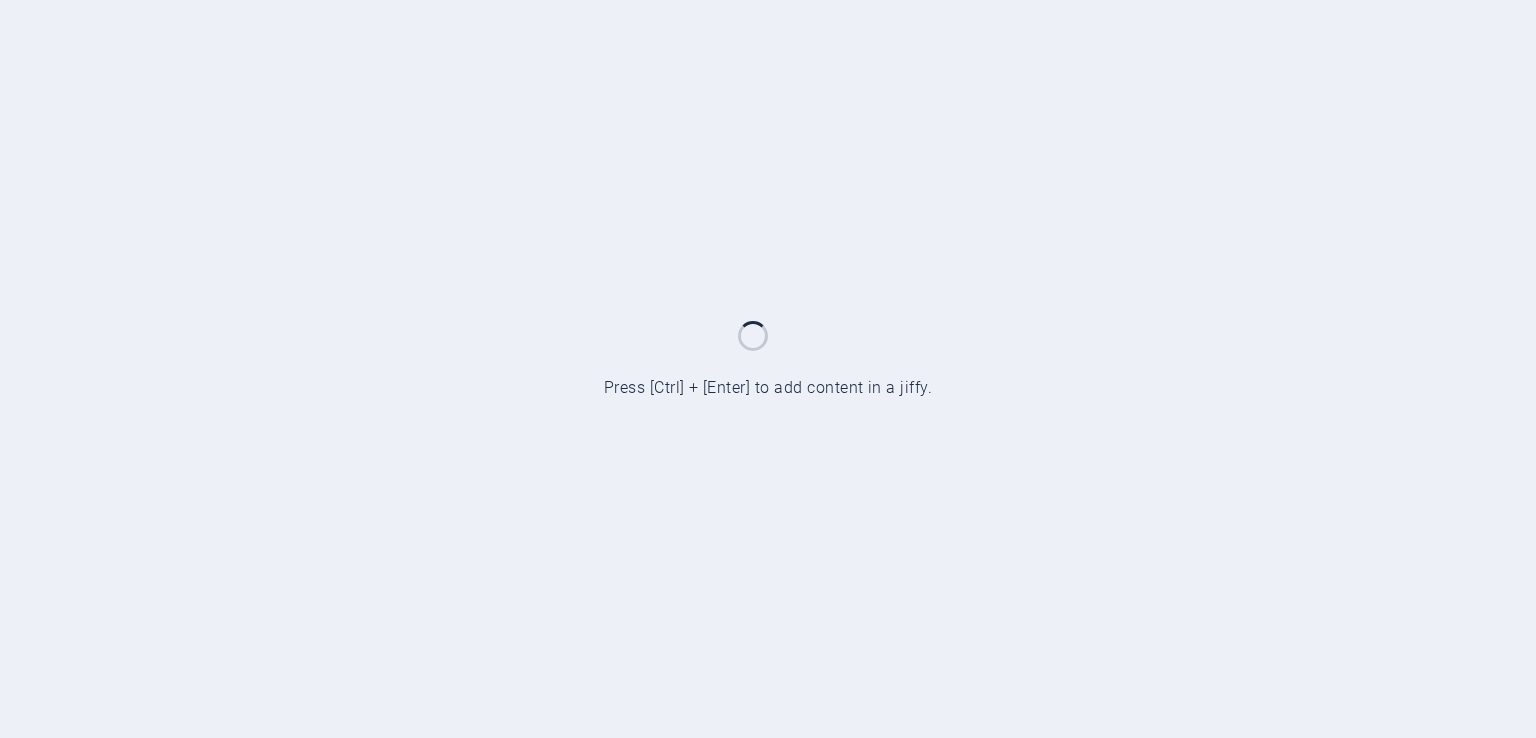 scroll, scrollTop: 0, scrollLeft: 0, axis: both 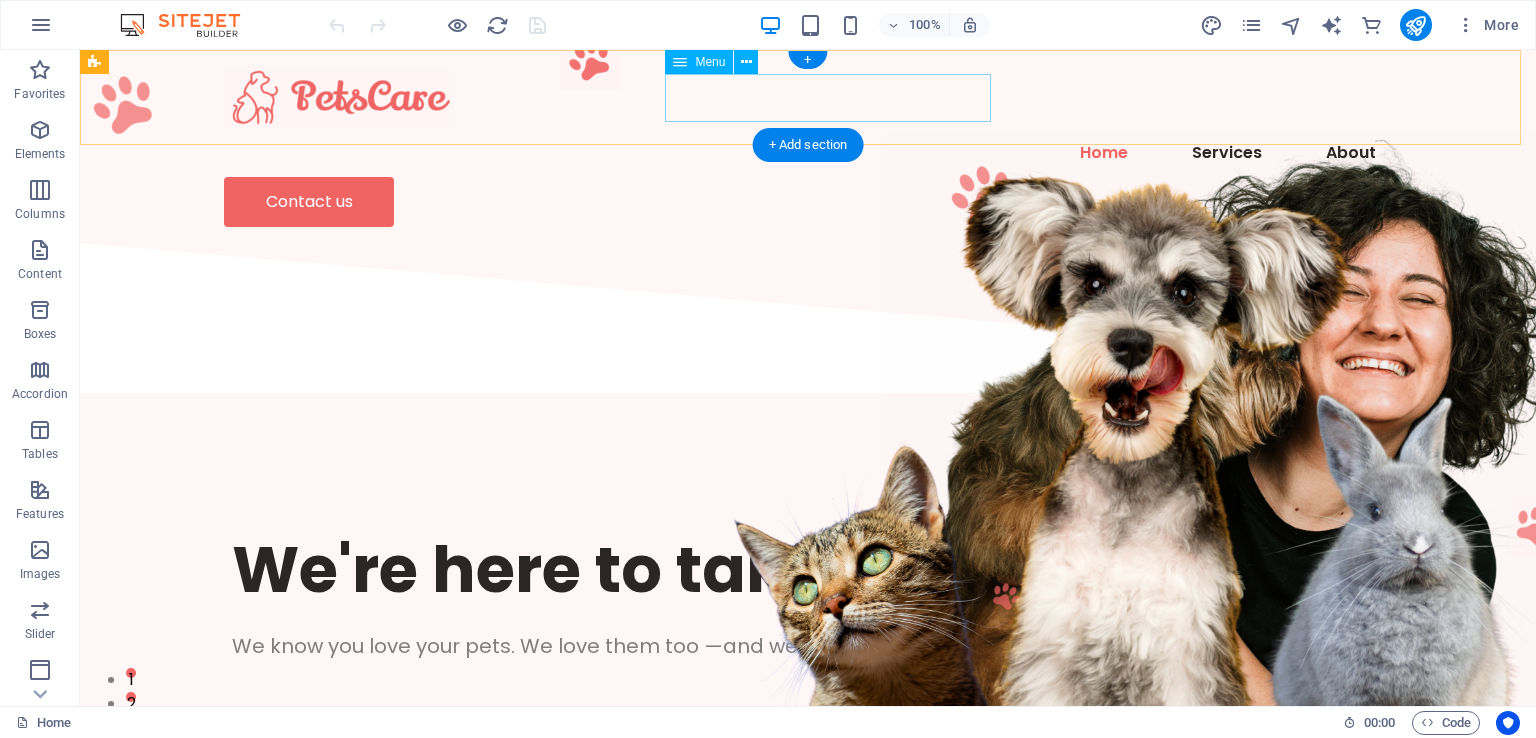 click on "Home Services About" at bounding box center [808, 153] 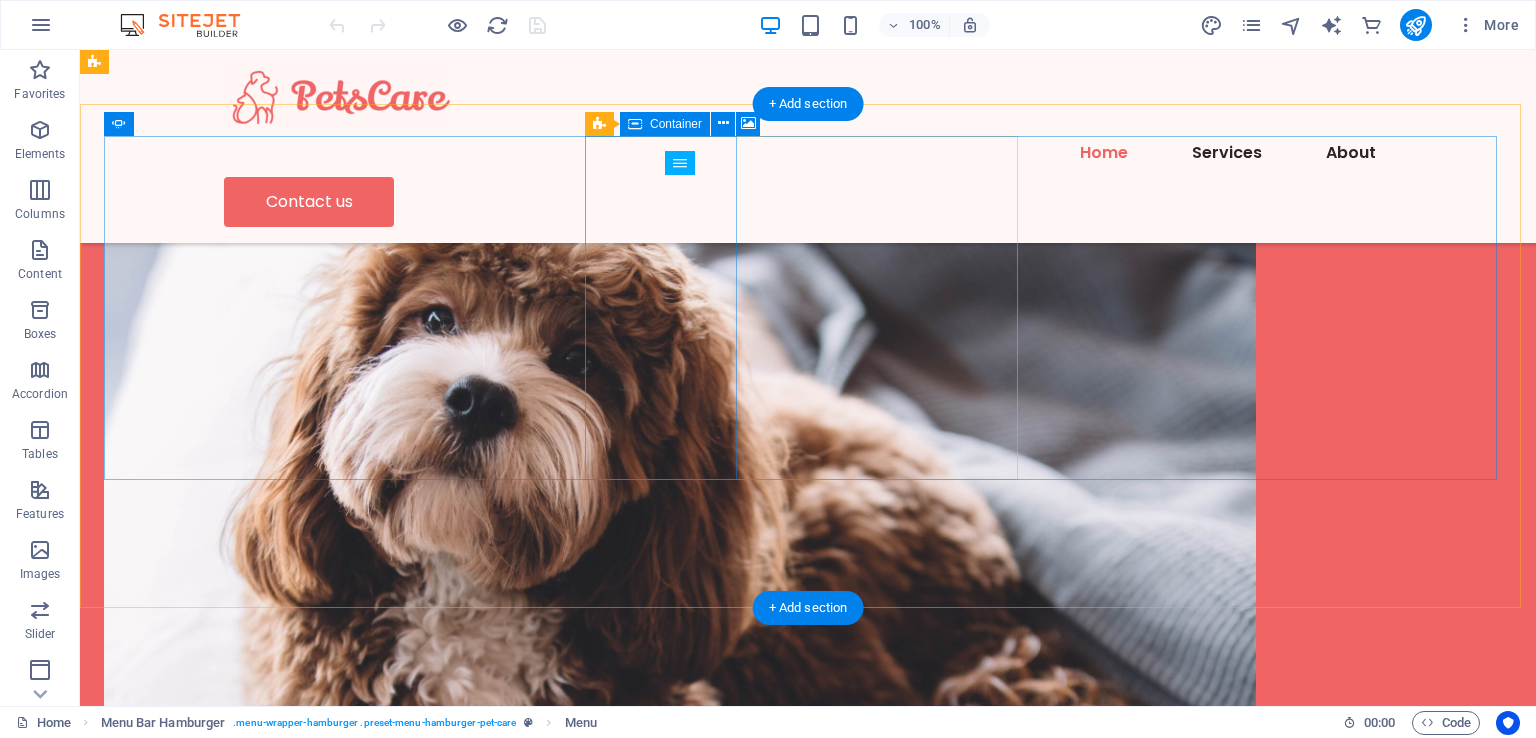 scroll, scrollTop: 3023, scrollLeft: 0, axis: vertical 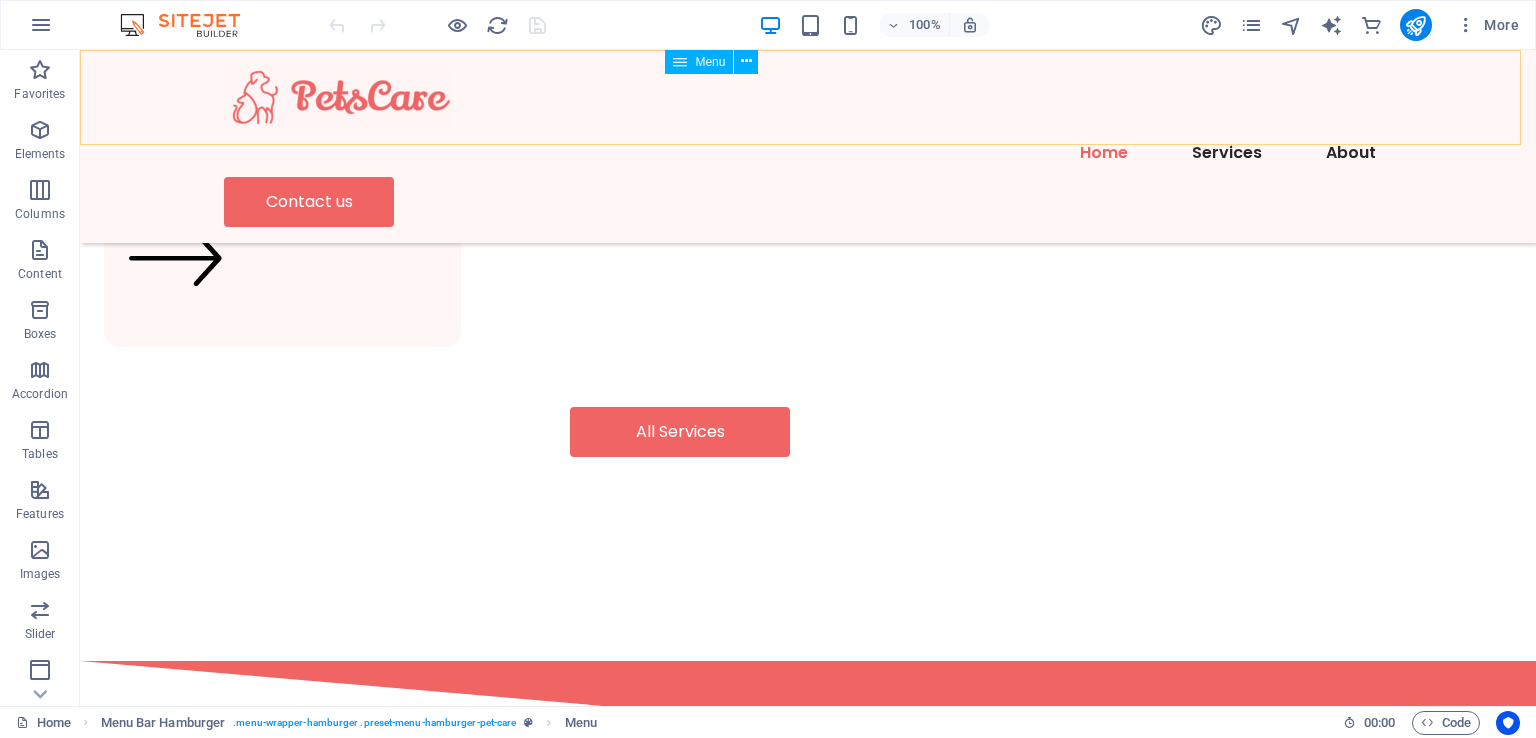 click on "Home Services About" at bounding box center (808, 153) 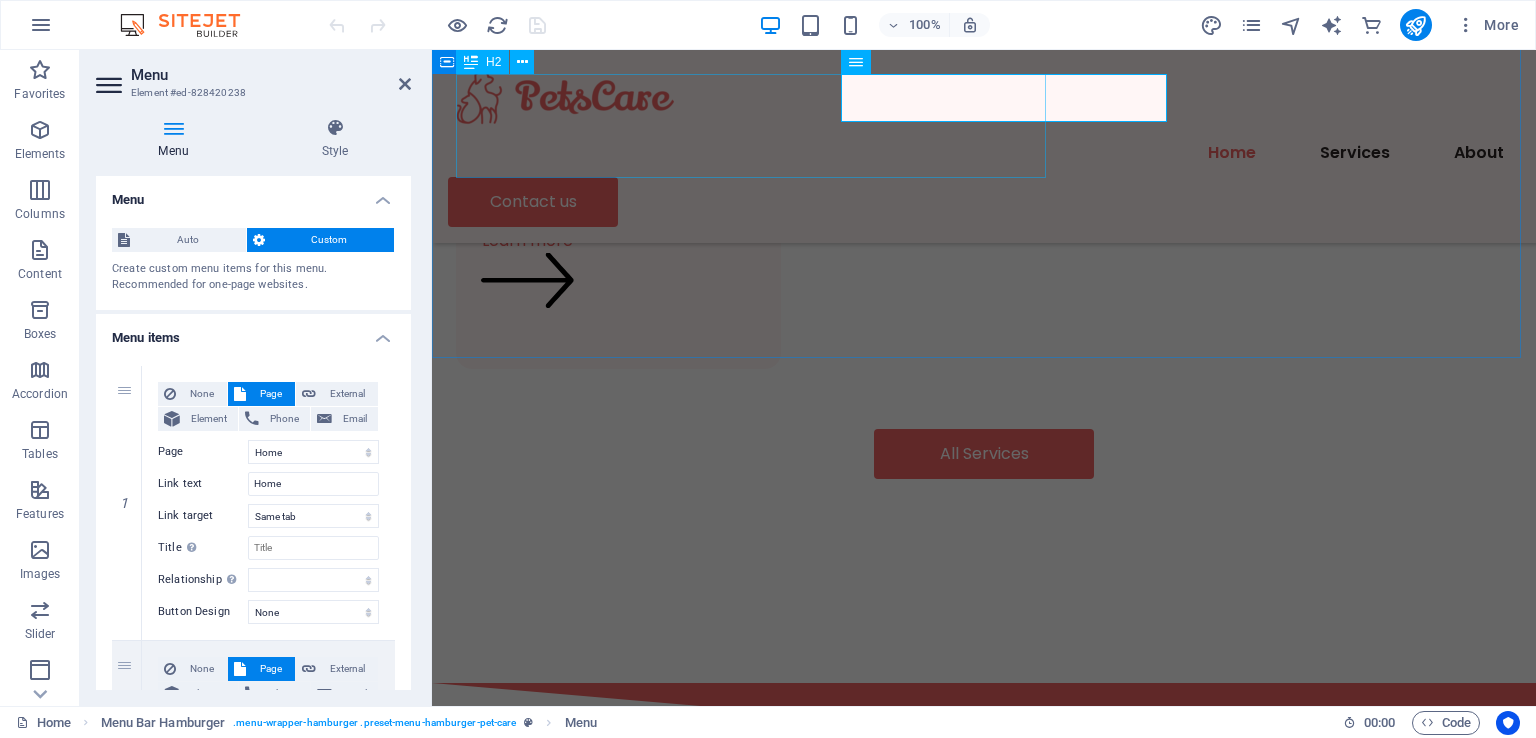 scroll, scrollTop: 3010, scrollLeft: 0, axis: vertical 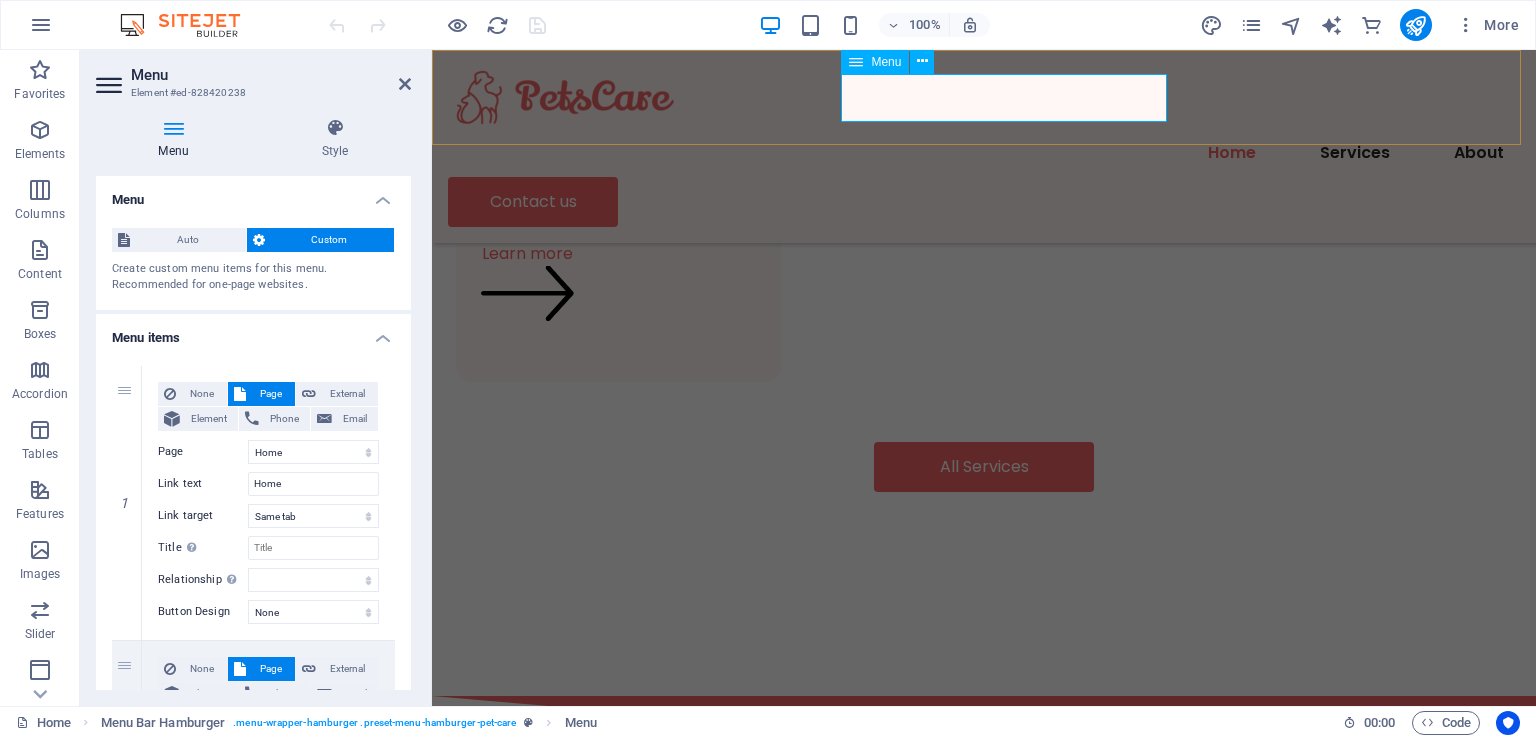 click on "Home Services About" at bounding box center (984, 153) 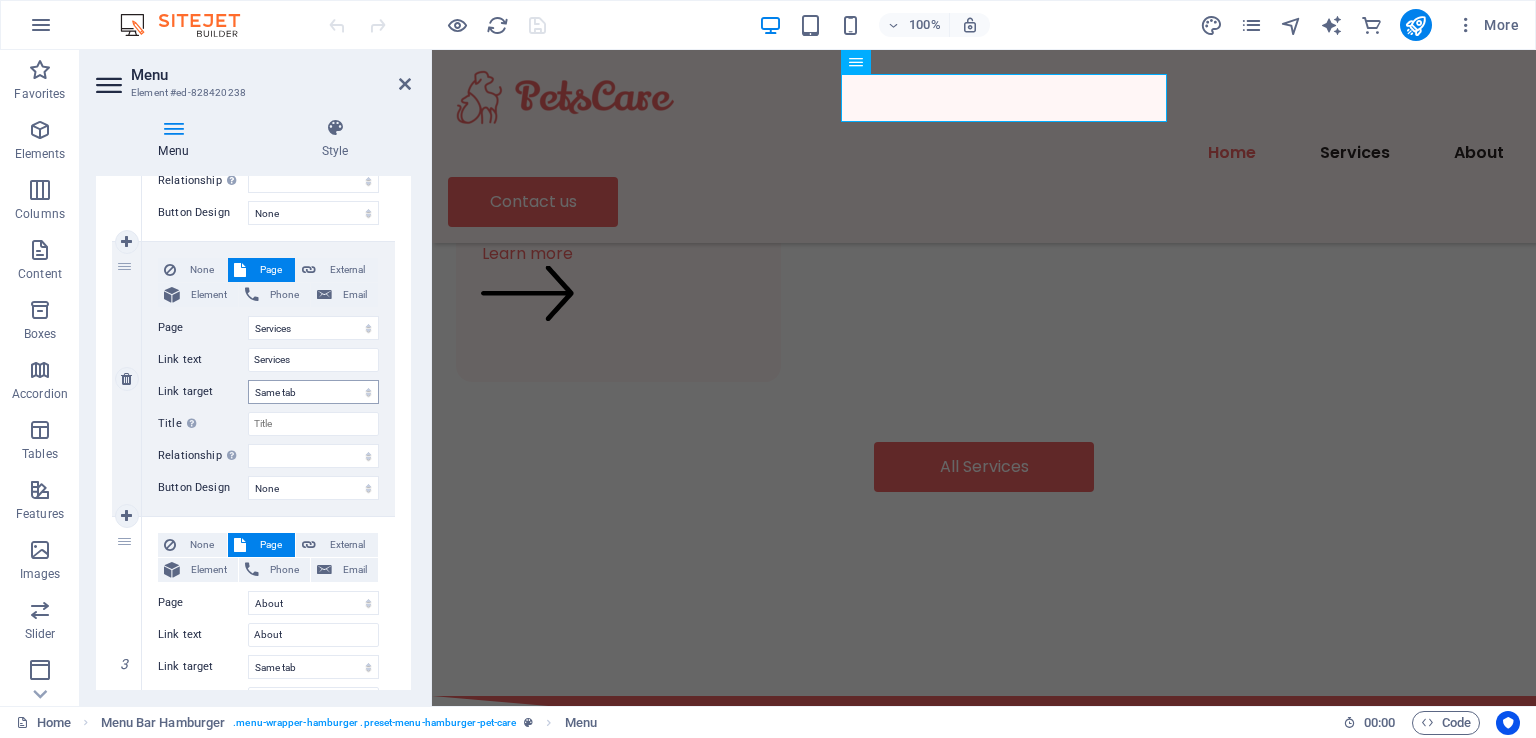 scroll, scrollTop: 400, scrollLeft: 0, axis: vertical 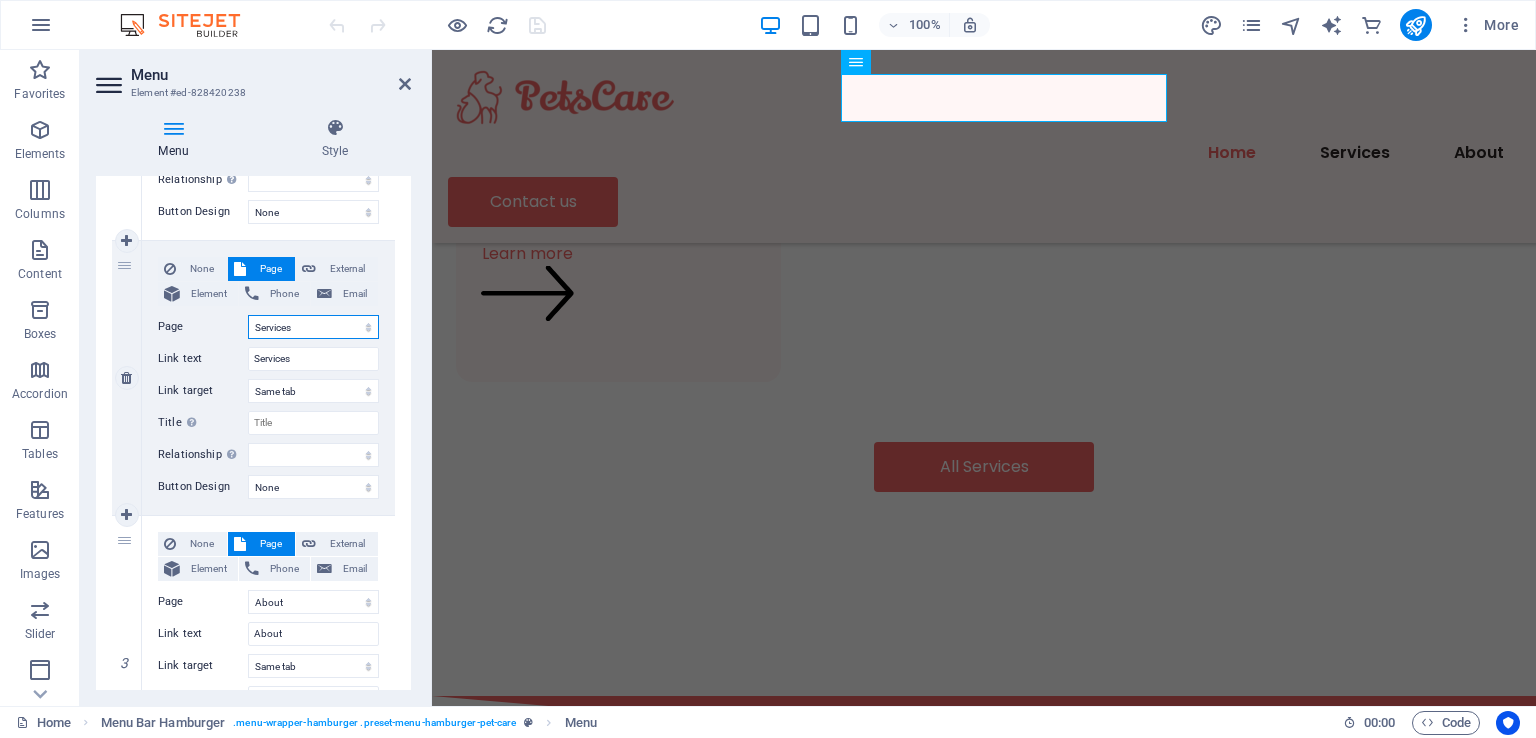 click on "Home About Services Contact Legal Notice Privacy" at bounding box center [313, 327] 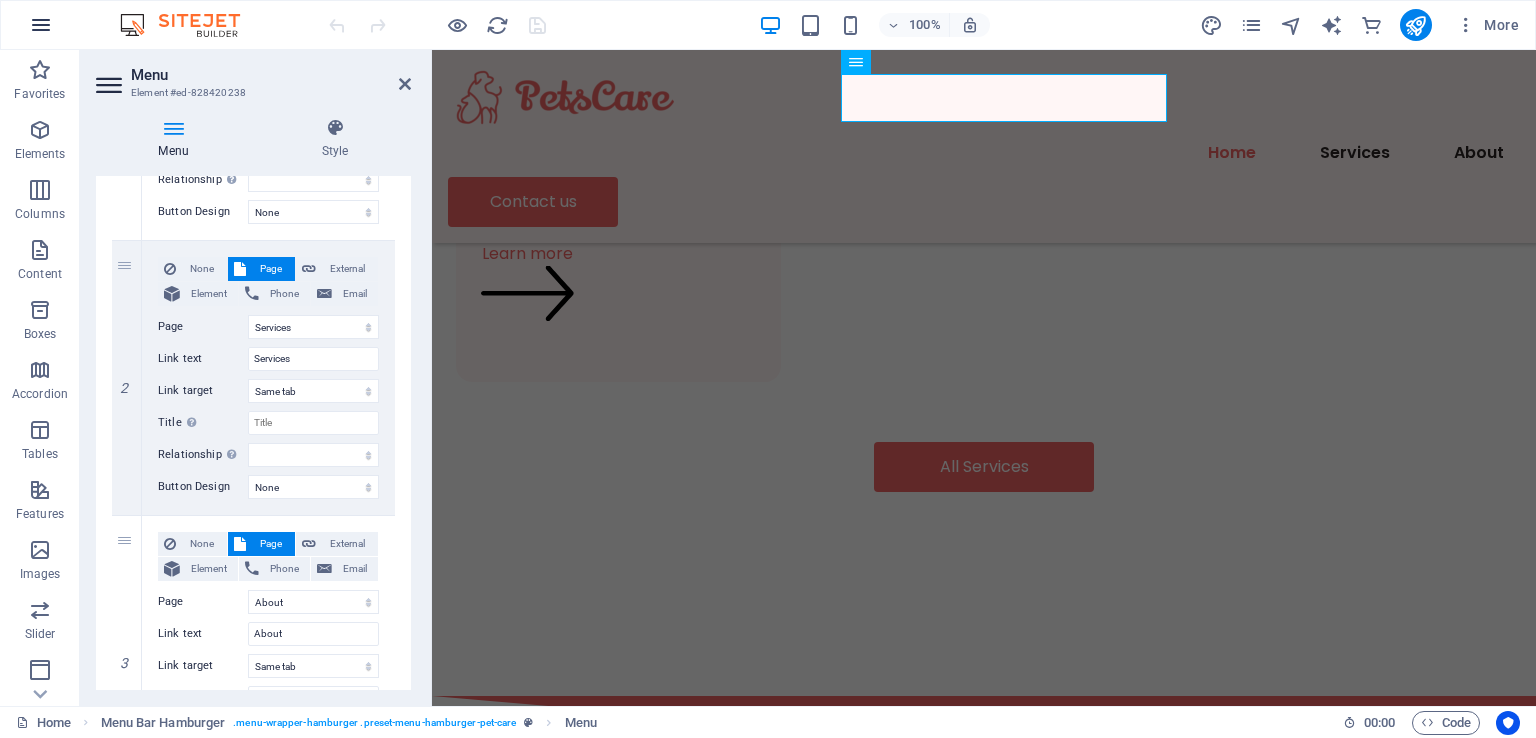 click at bounding box center [41, 25] 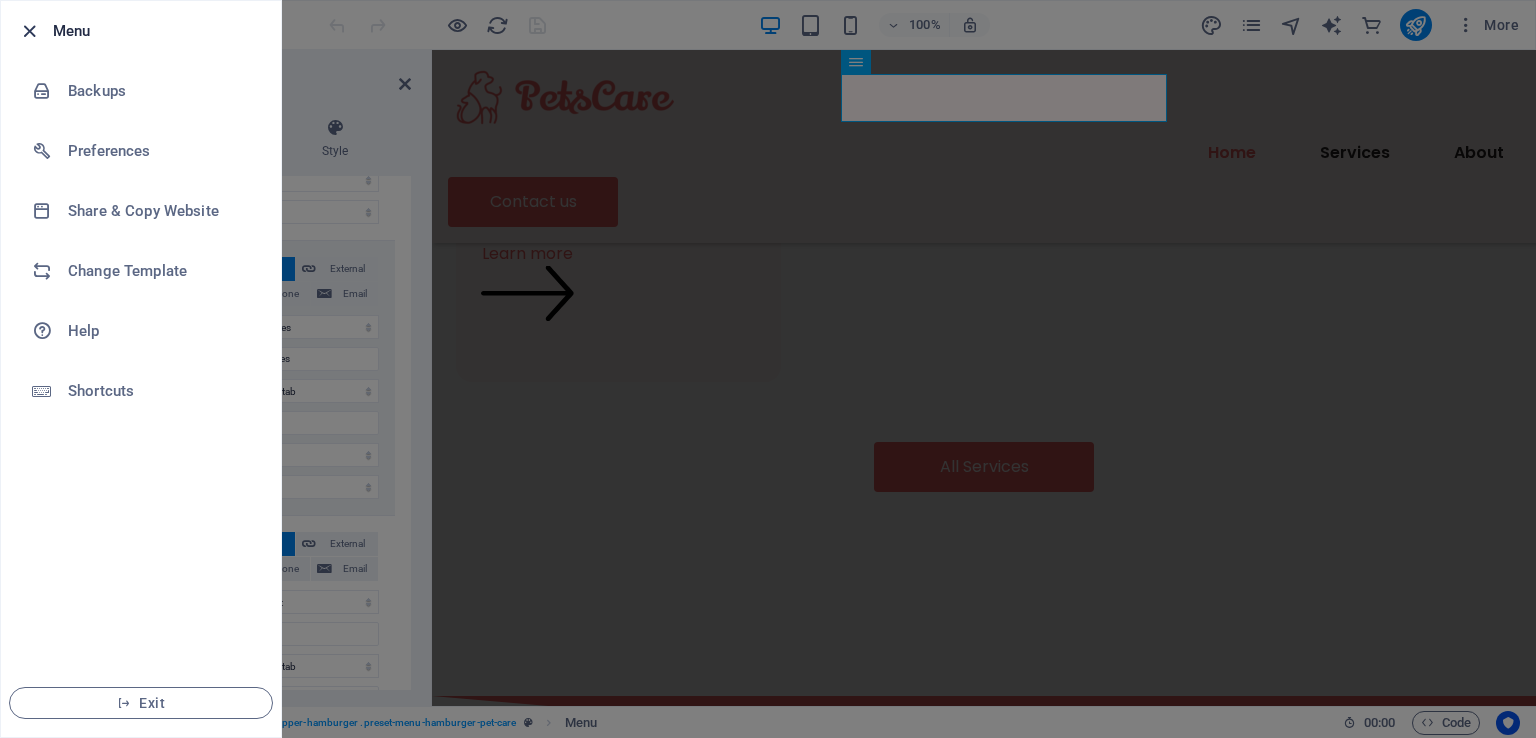 click at bounding box center [29, 31] 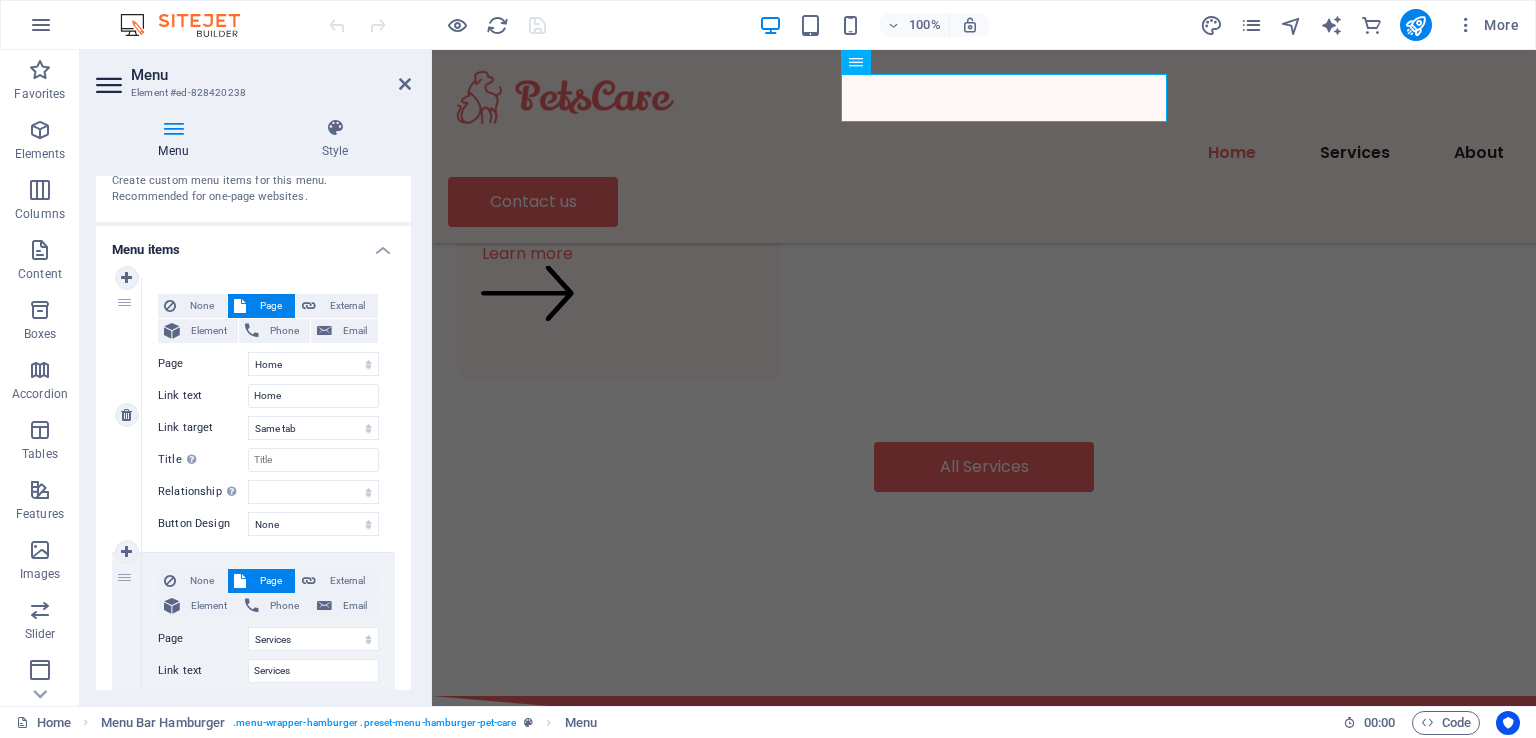 scroll, scrollTop: 0, scrollLeft: 0, axis: both 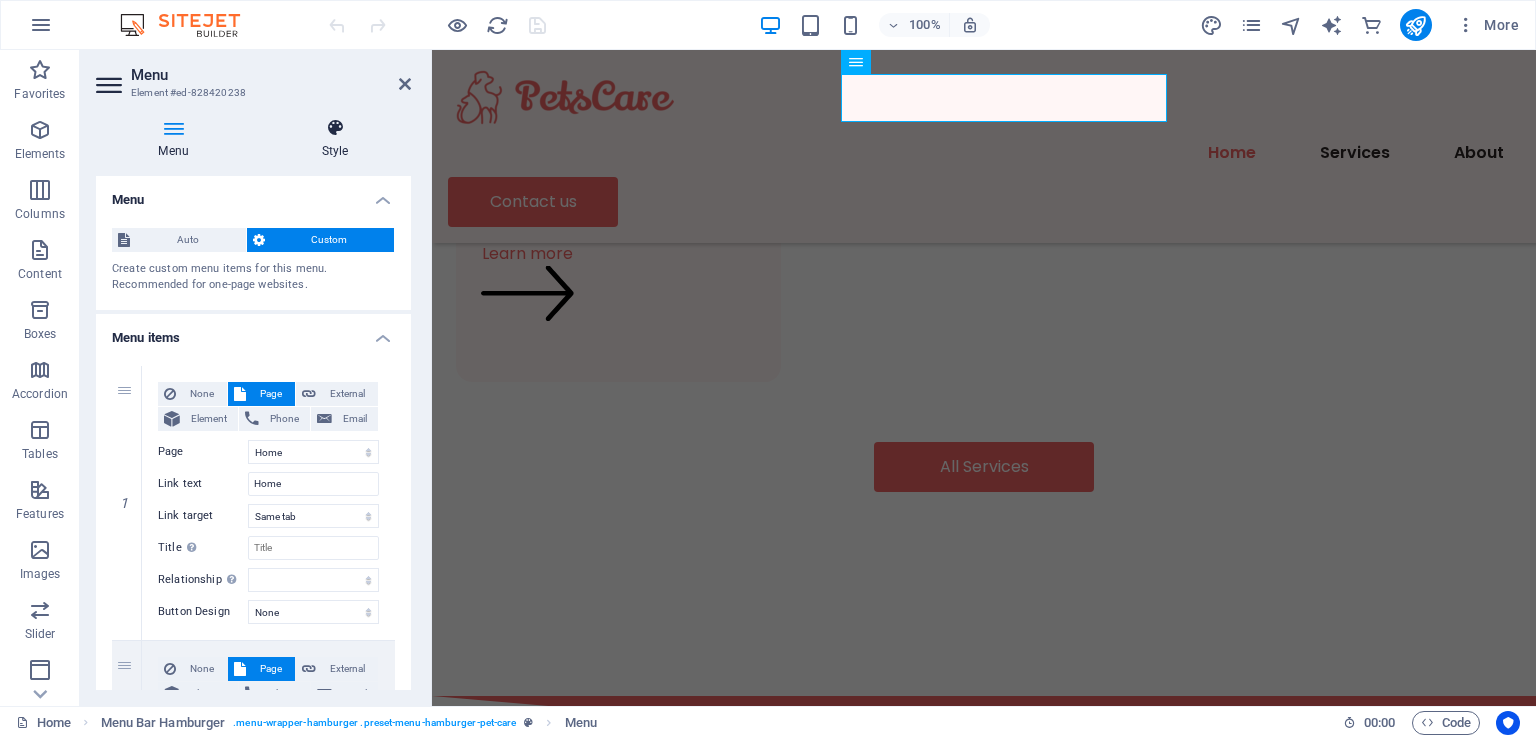 click on "Style" at bounding box center [335, 139] 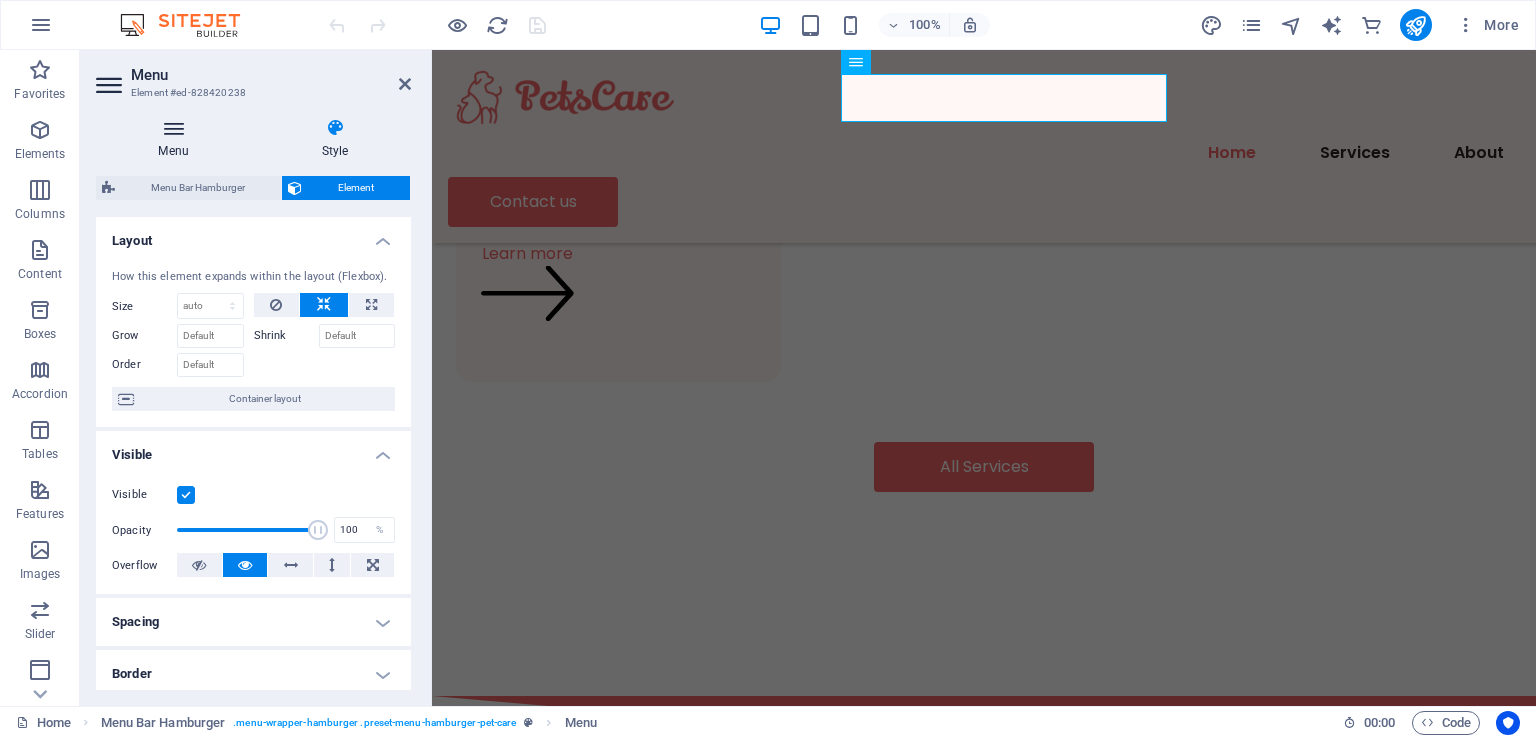 click on "Menu" at bounding box center [177, 139] 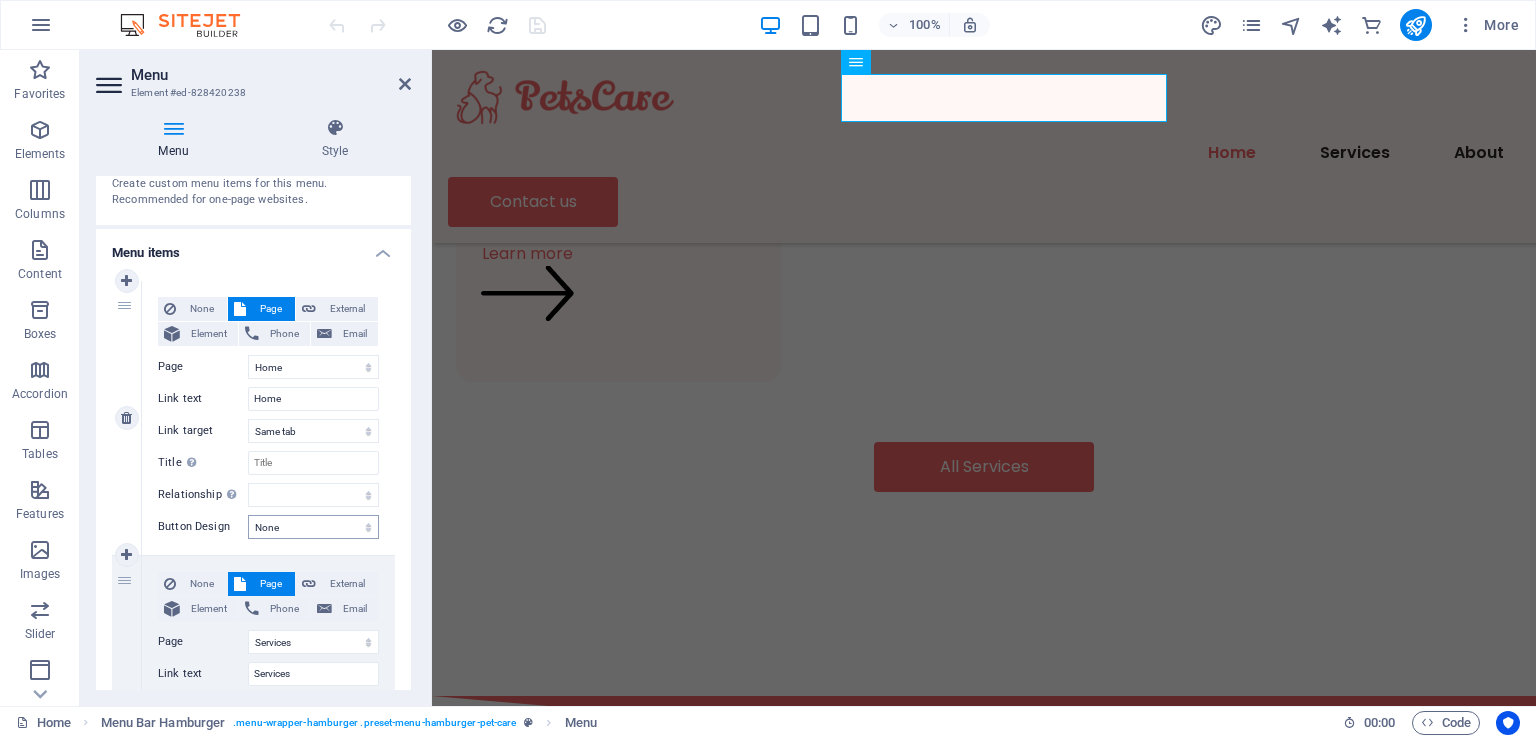 scroll, scrollTop: 200, scrollLeft: 0, axis: vertical 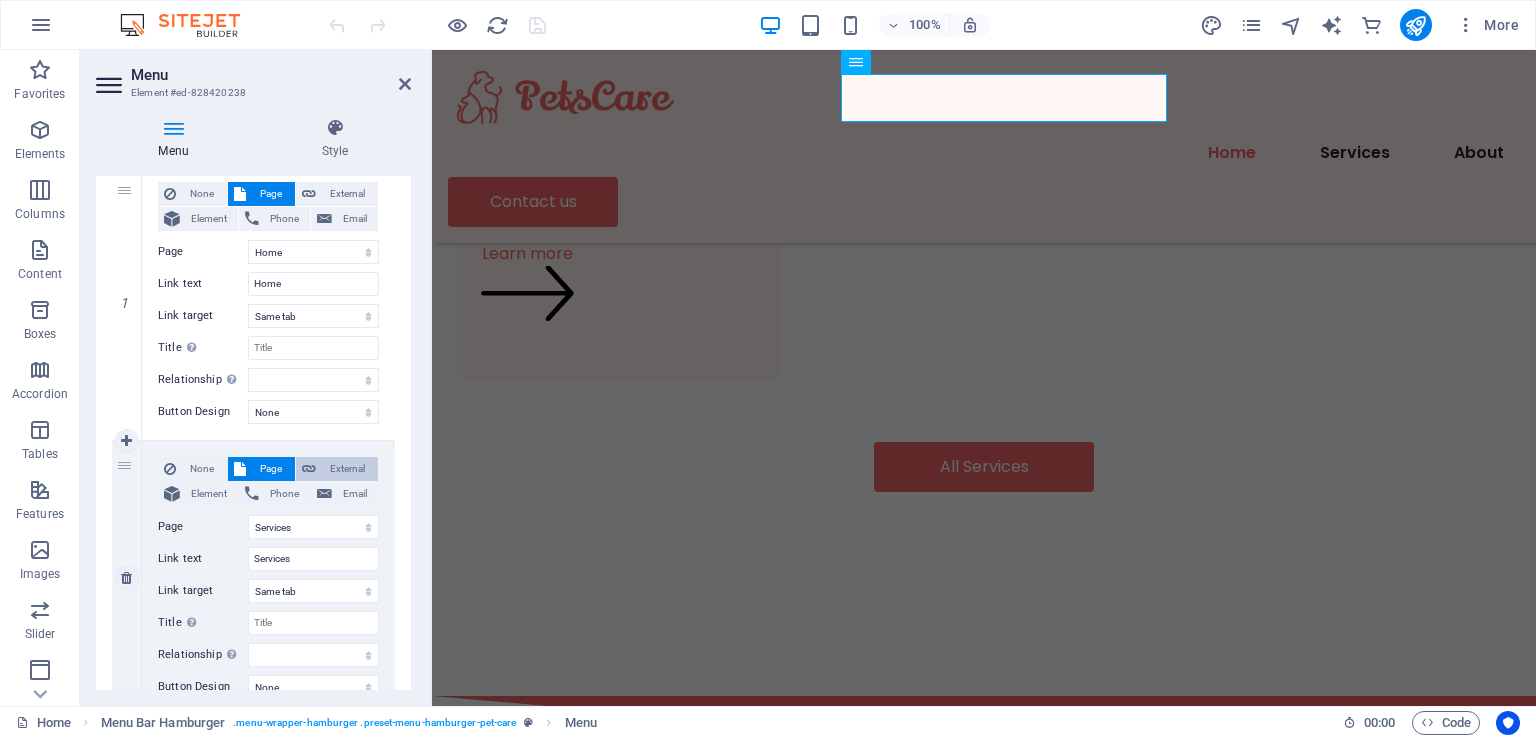click on "External" at bounding box center (347, 469) 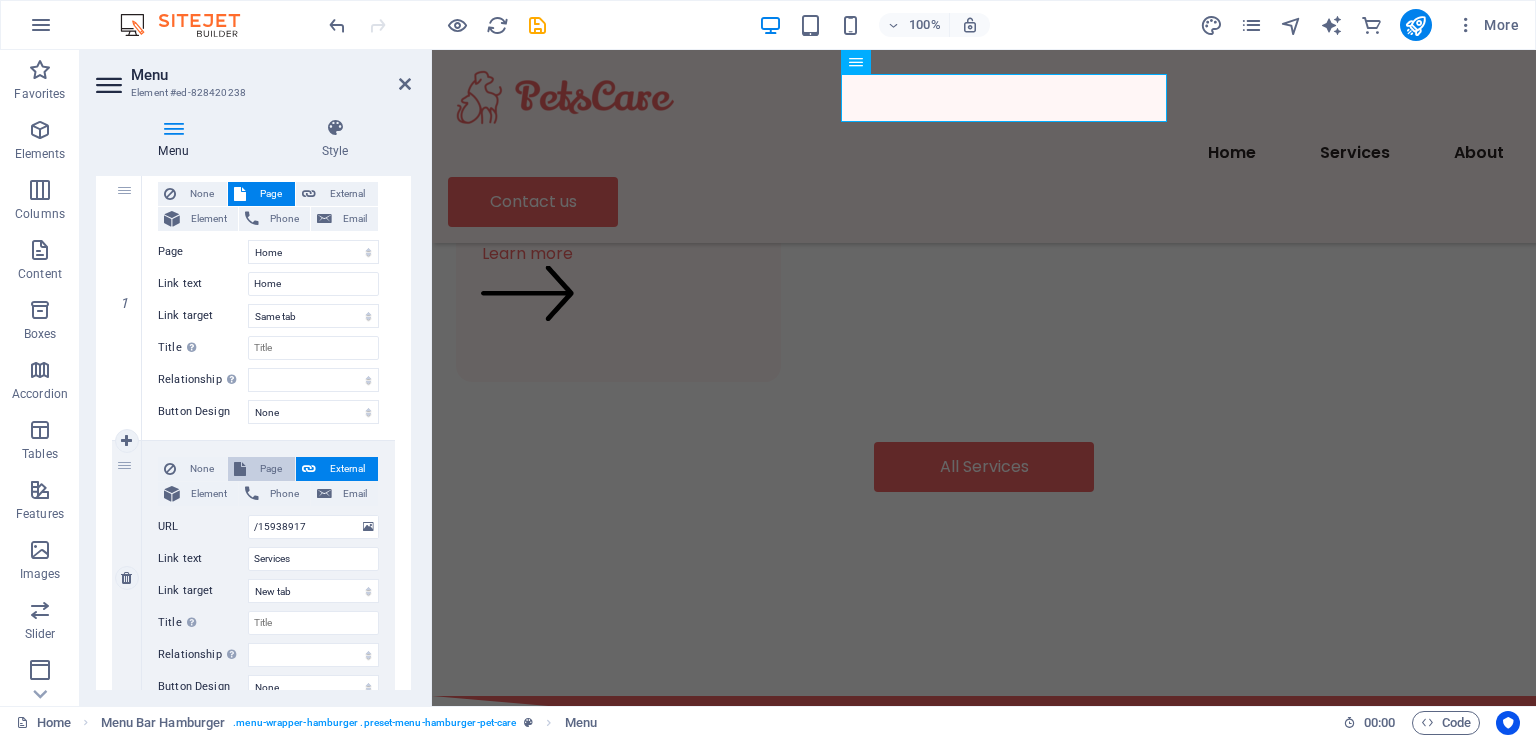 click on "Page" at bounding box center [270, 469] 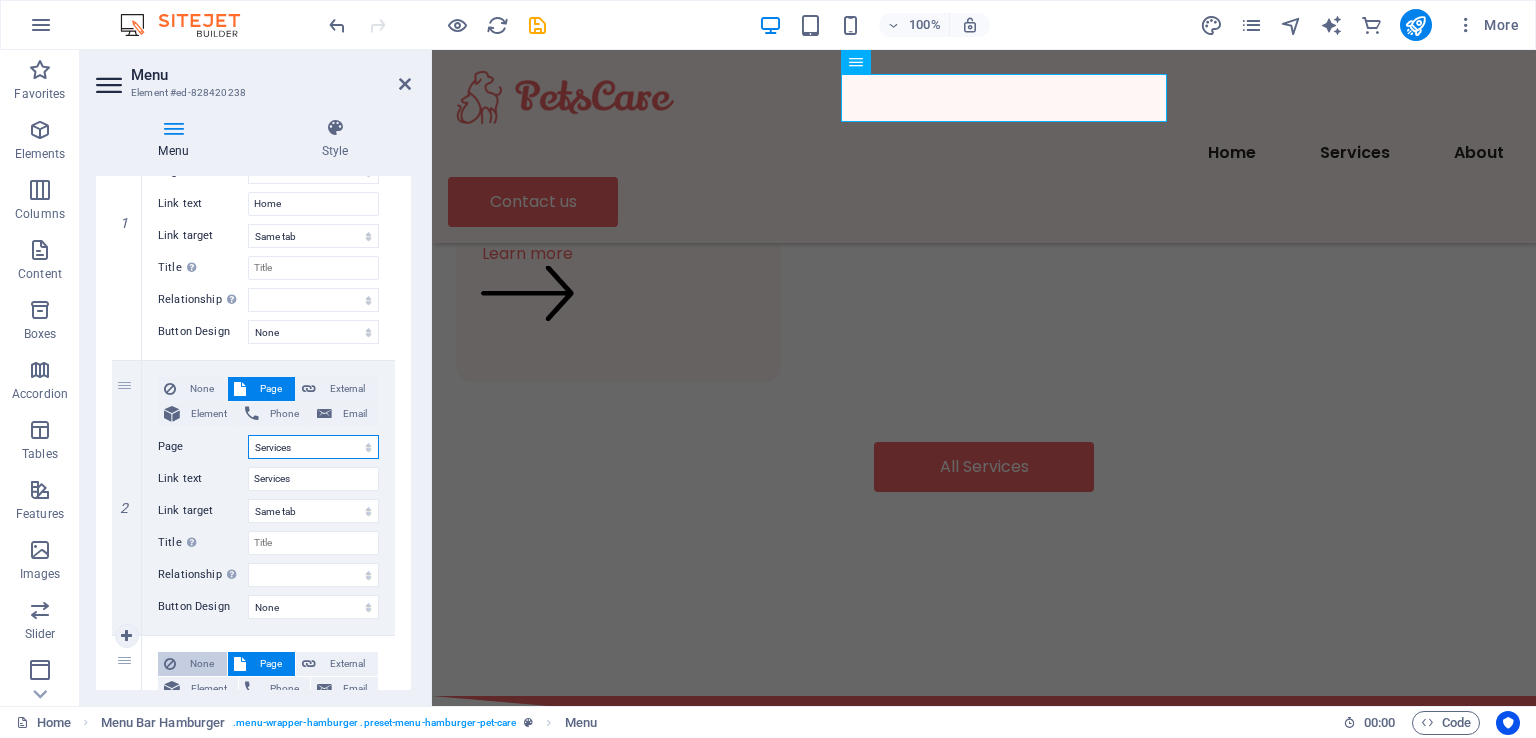 scroll, scrollTop: 400, scrollLeft: 0, axis: vertical 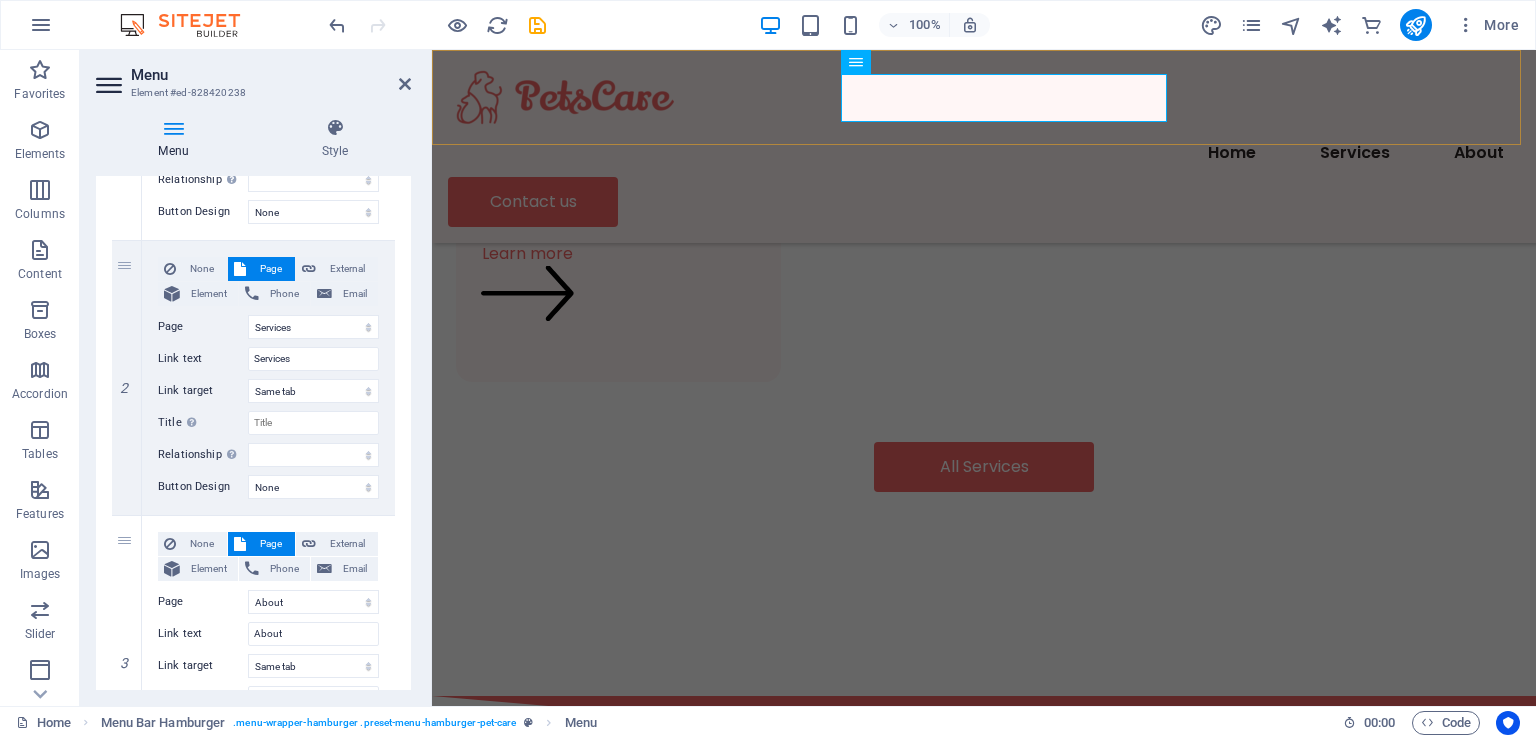 click on "Home Services About Contact us" at bounding box center [984, 146] 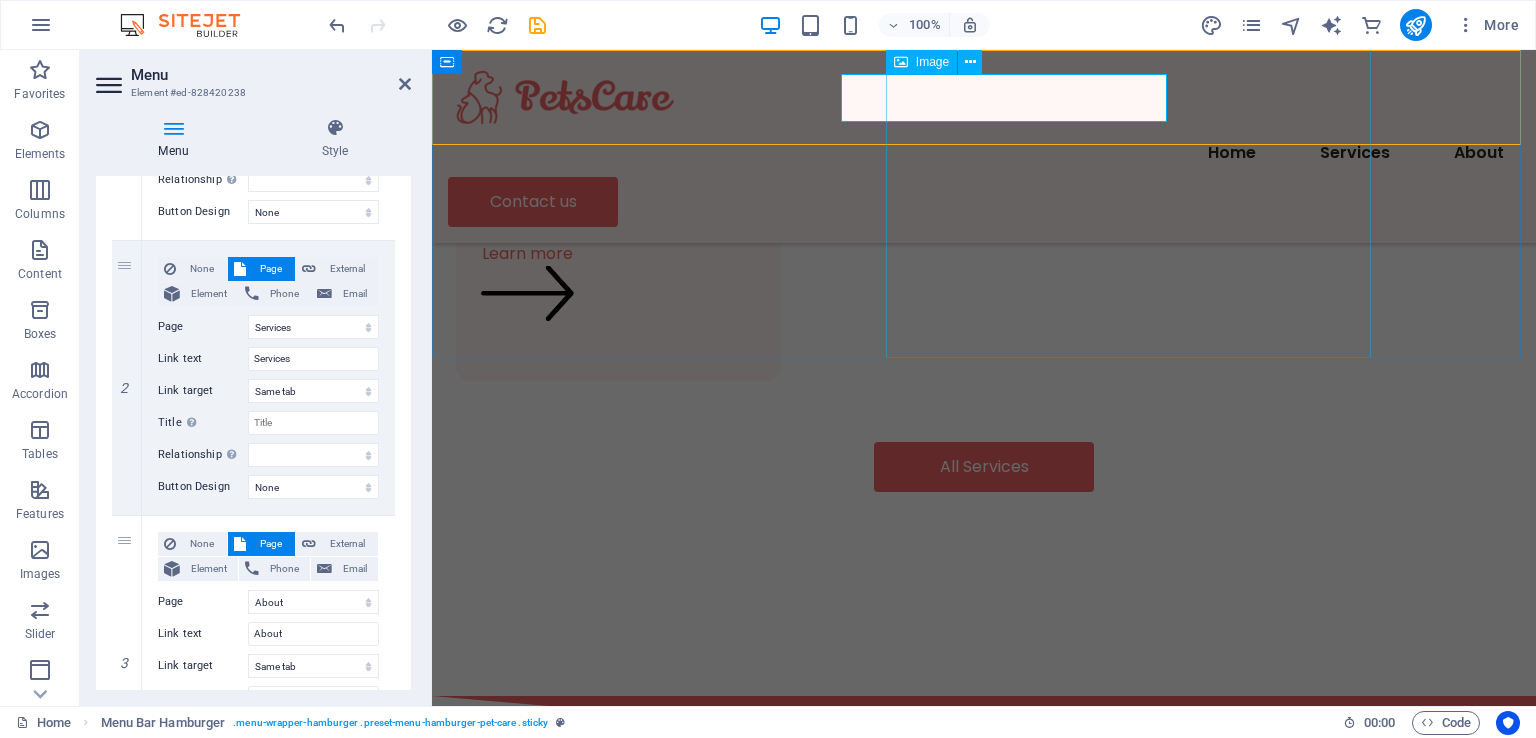 scroll, scrollTop: 3023, scrollLeft: 0, axis: vertical 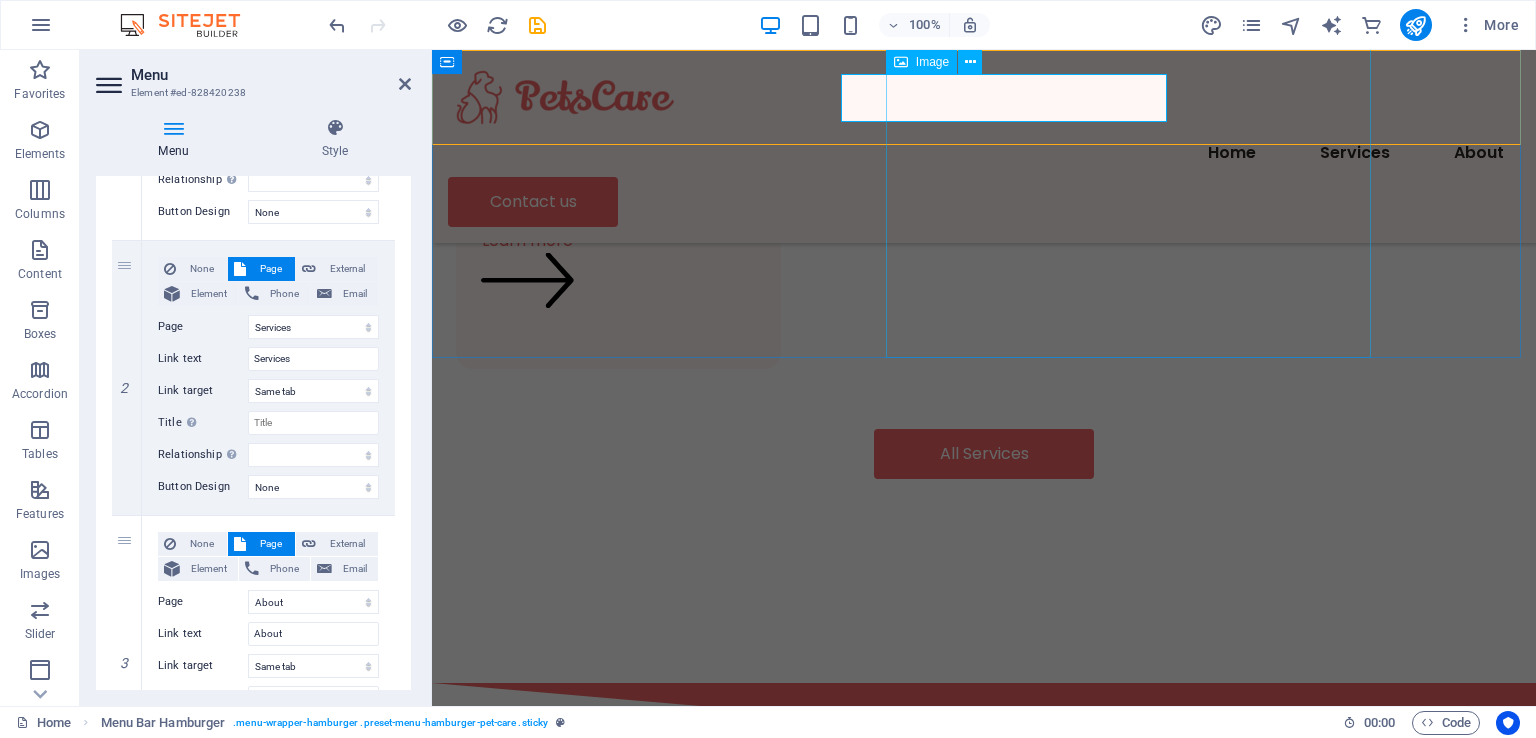 click at bounding box center [1389, 3264] 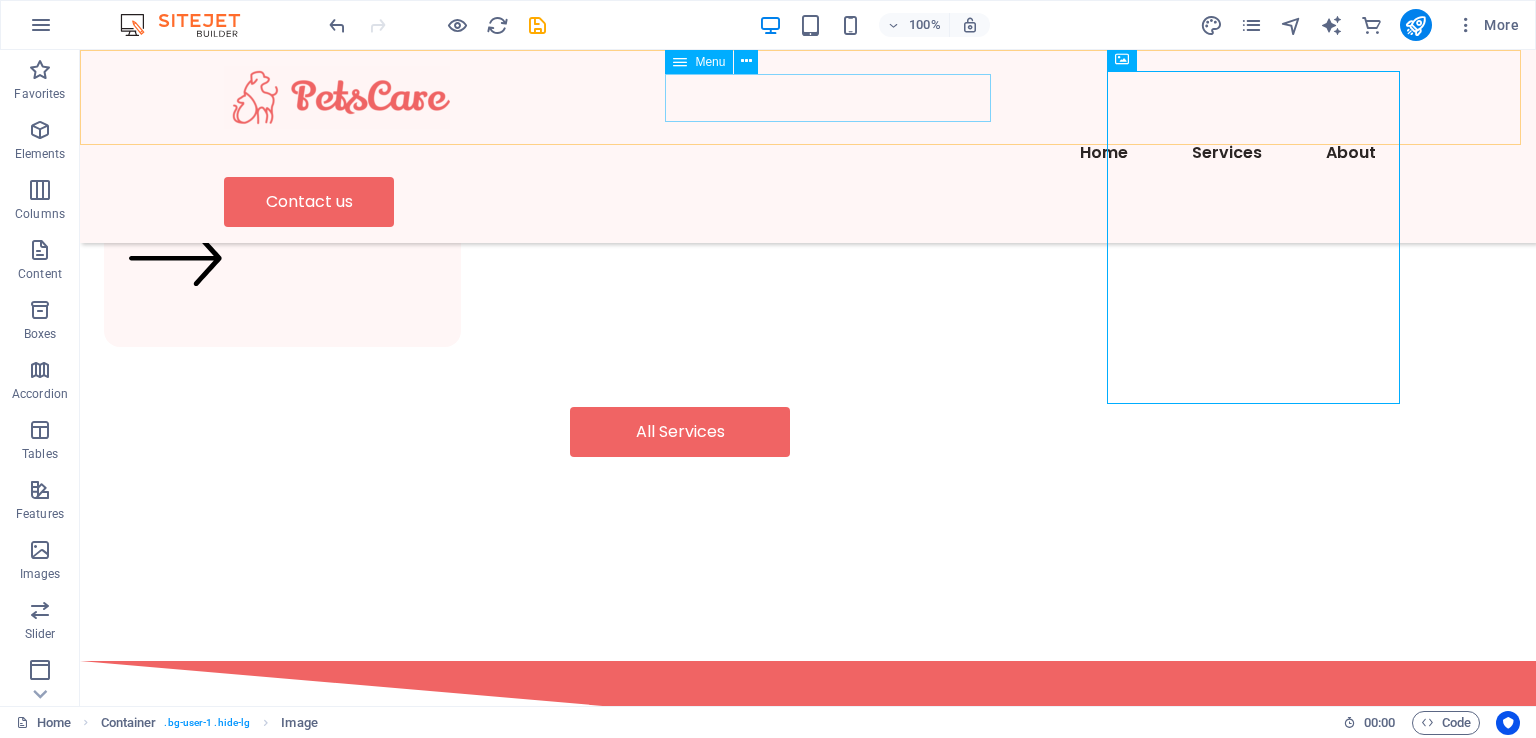 click on "Home Services About" at bounding box center (808, 153) 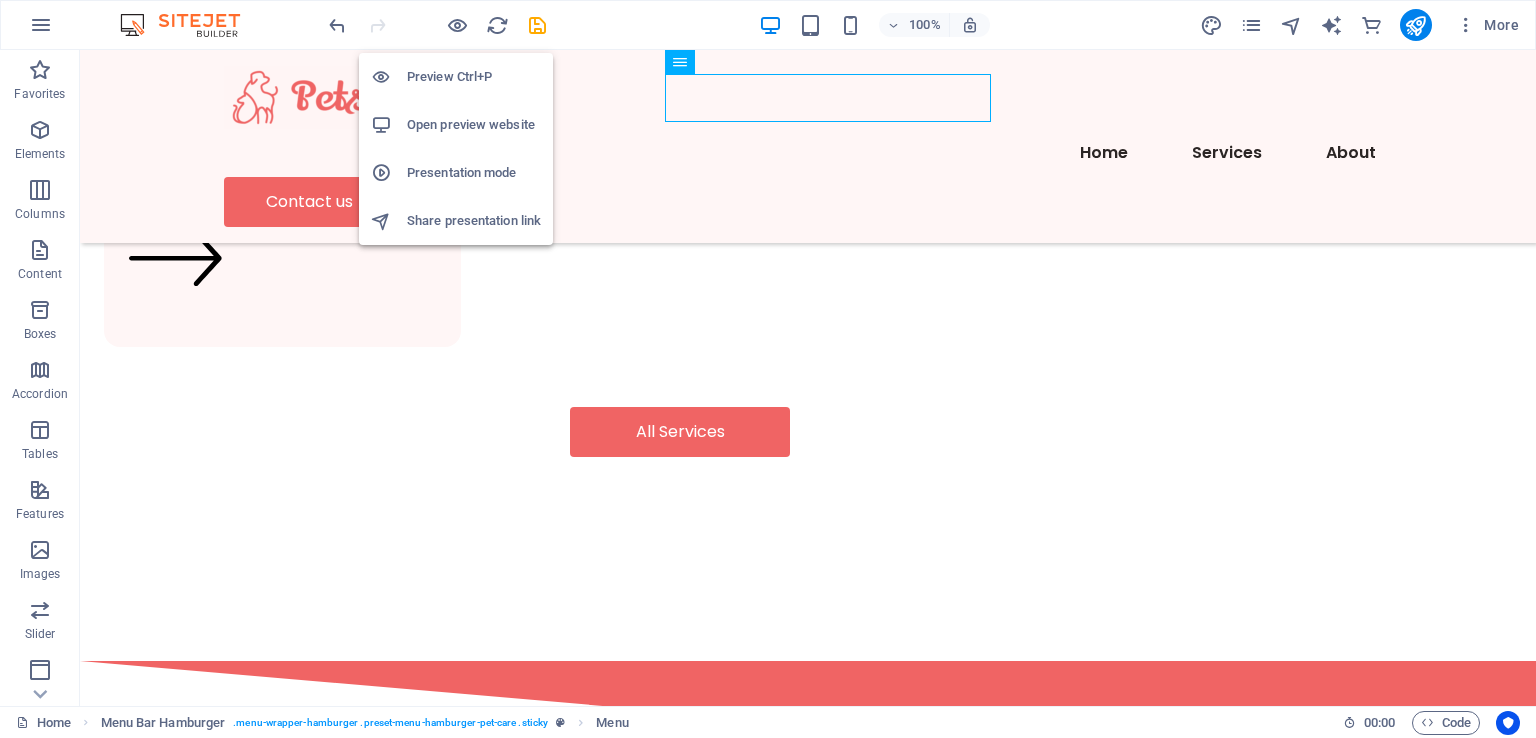 click on "Preview Ctrl+P" at bounding box center (474, 77) 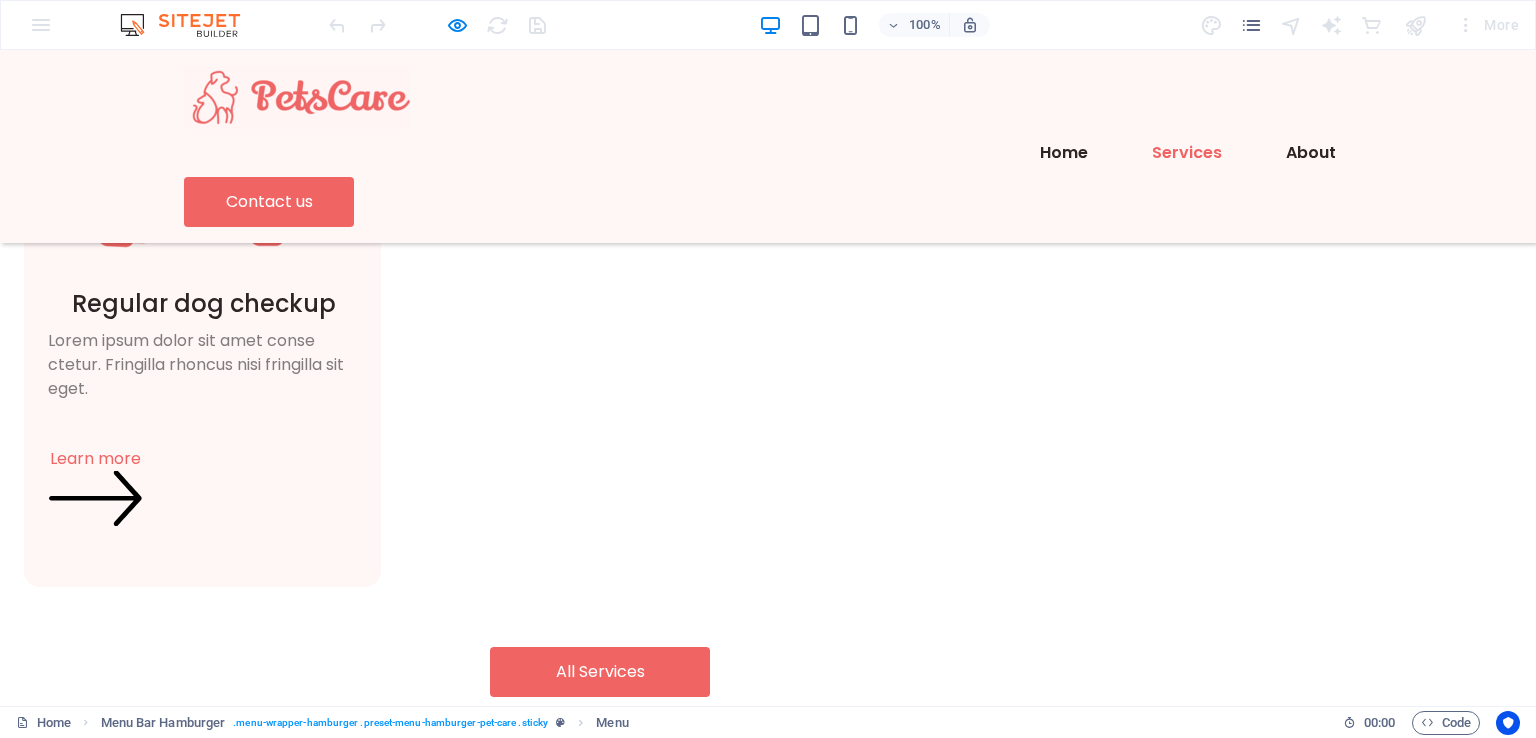 click on "Services" at bounding box center [1187, 153] 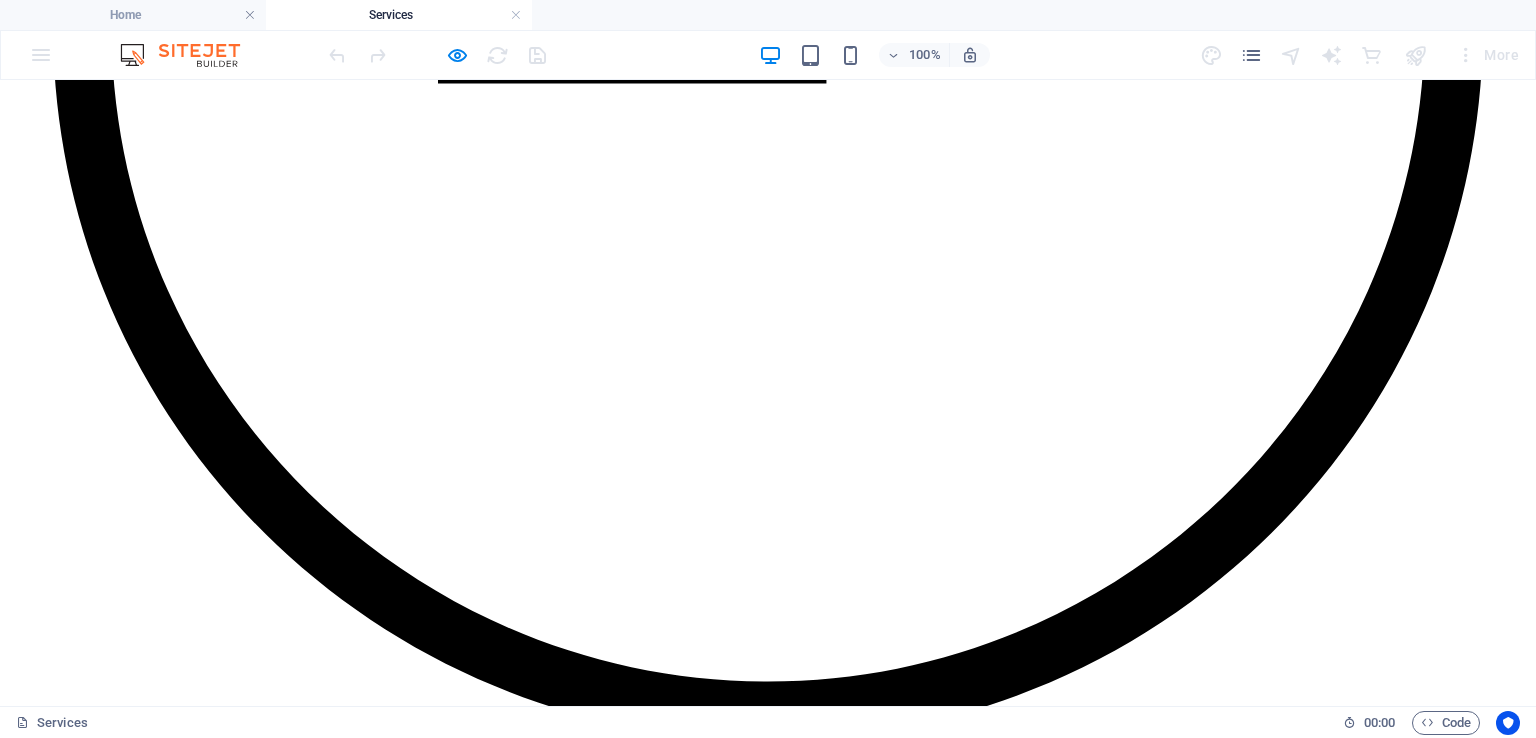 scroll, scrollTop: 3717, scrollLeft: 0, axis: vertical 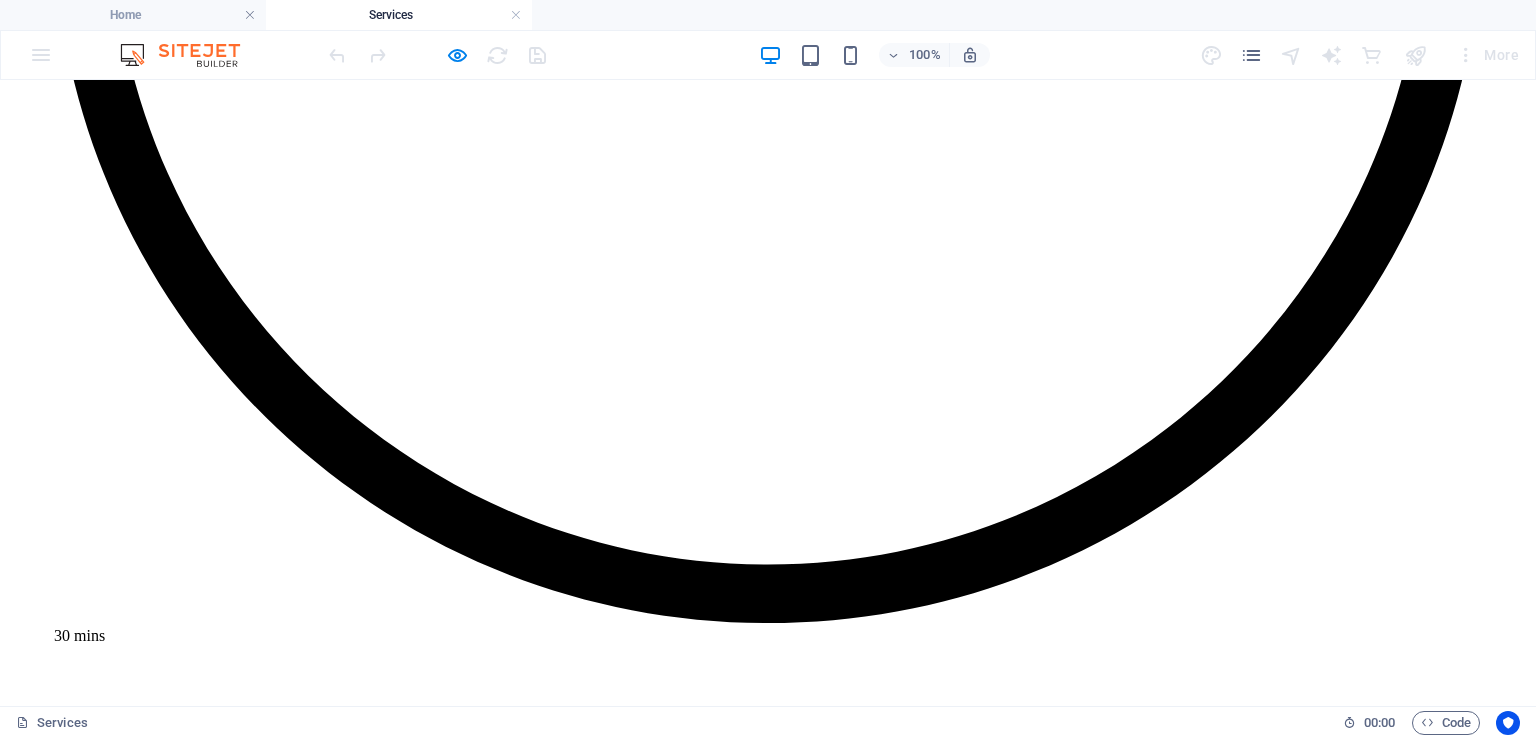 click on "Home Services About" at bounding box center (768, -3483) 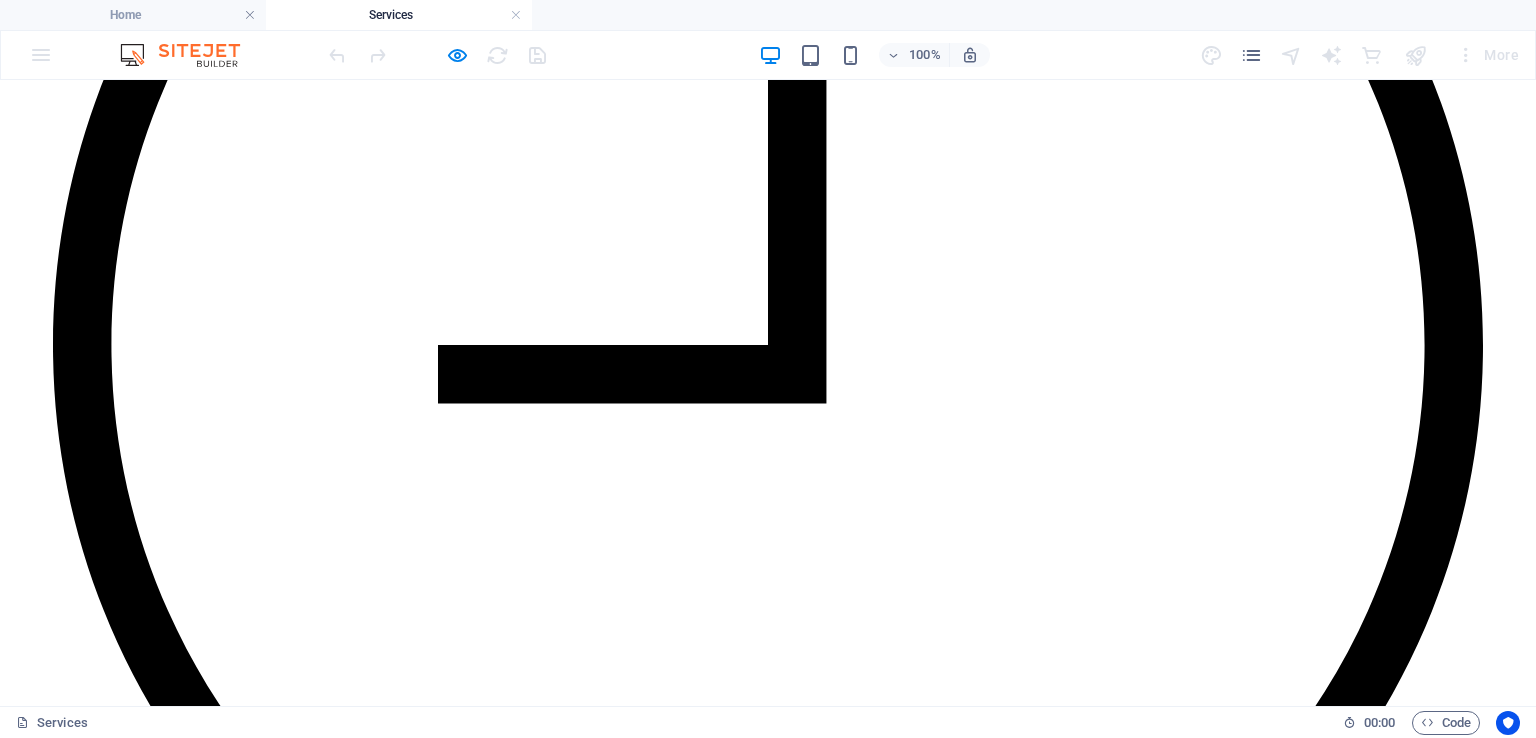 scroll, scrollTop: 3017, scrollLeft: 0, axis: vertical 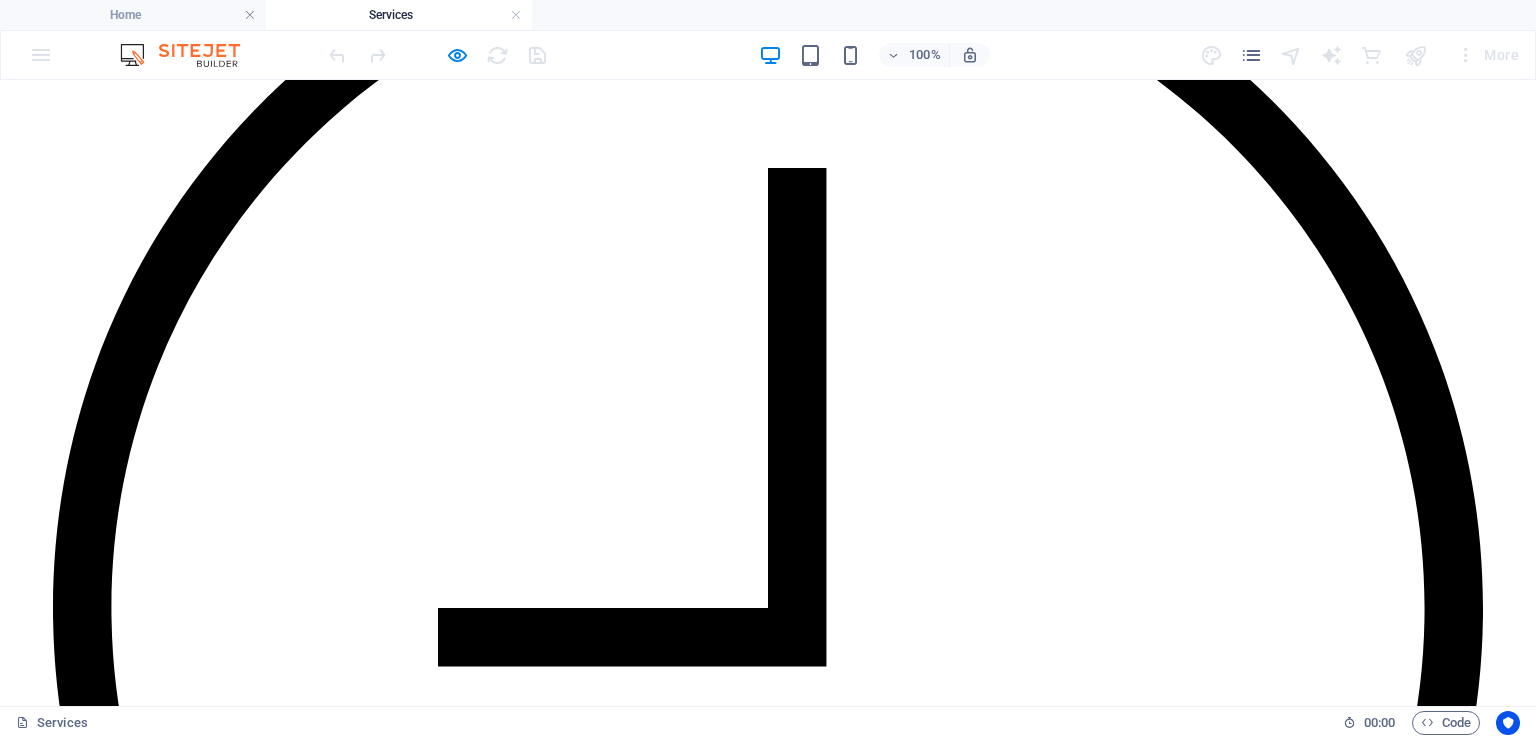 click on "Home Services About" at bounding box center [768, -2783] 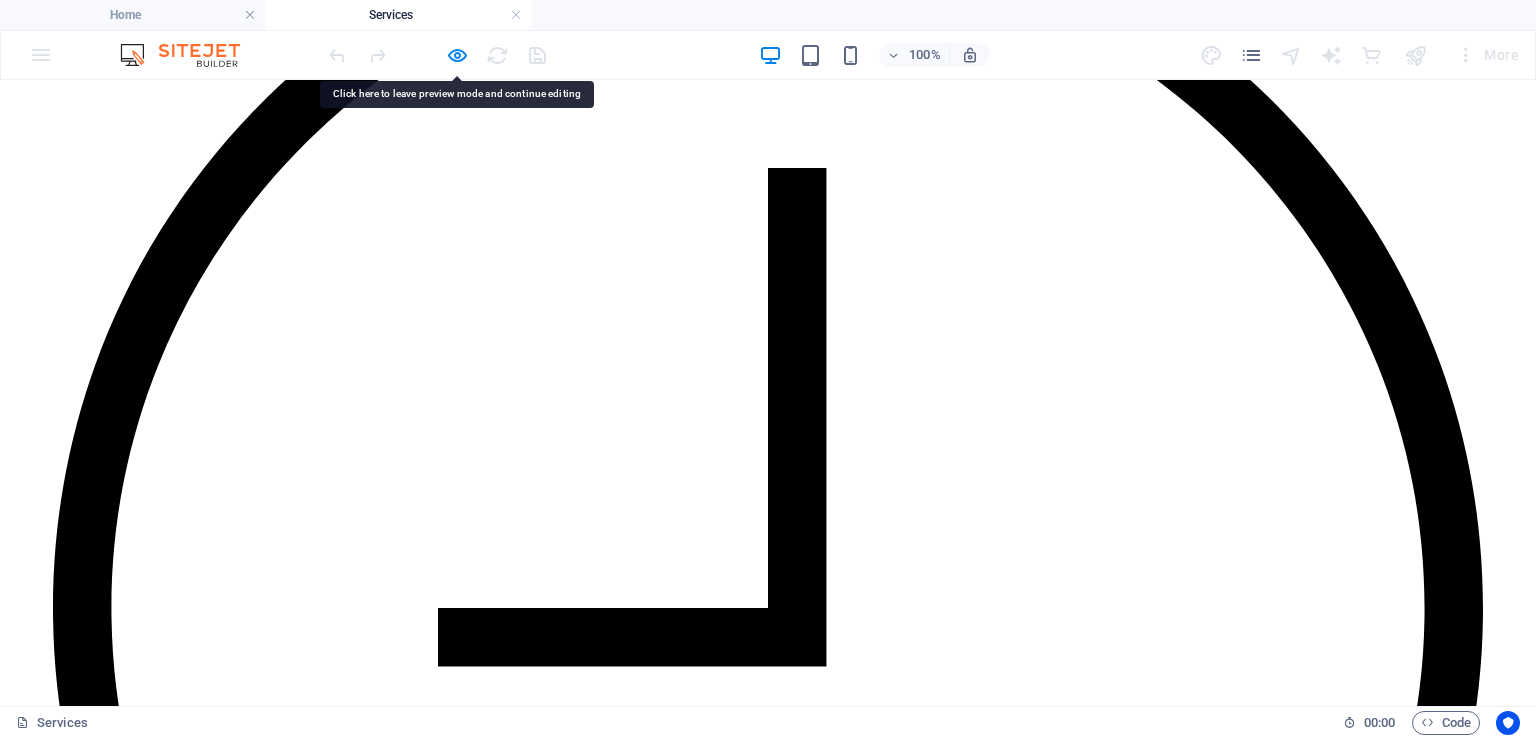 click on "Contact us" at bounding box center [768, -2731] 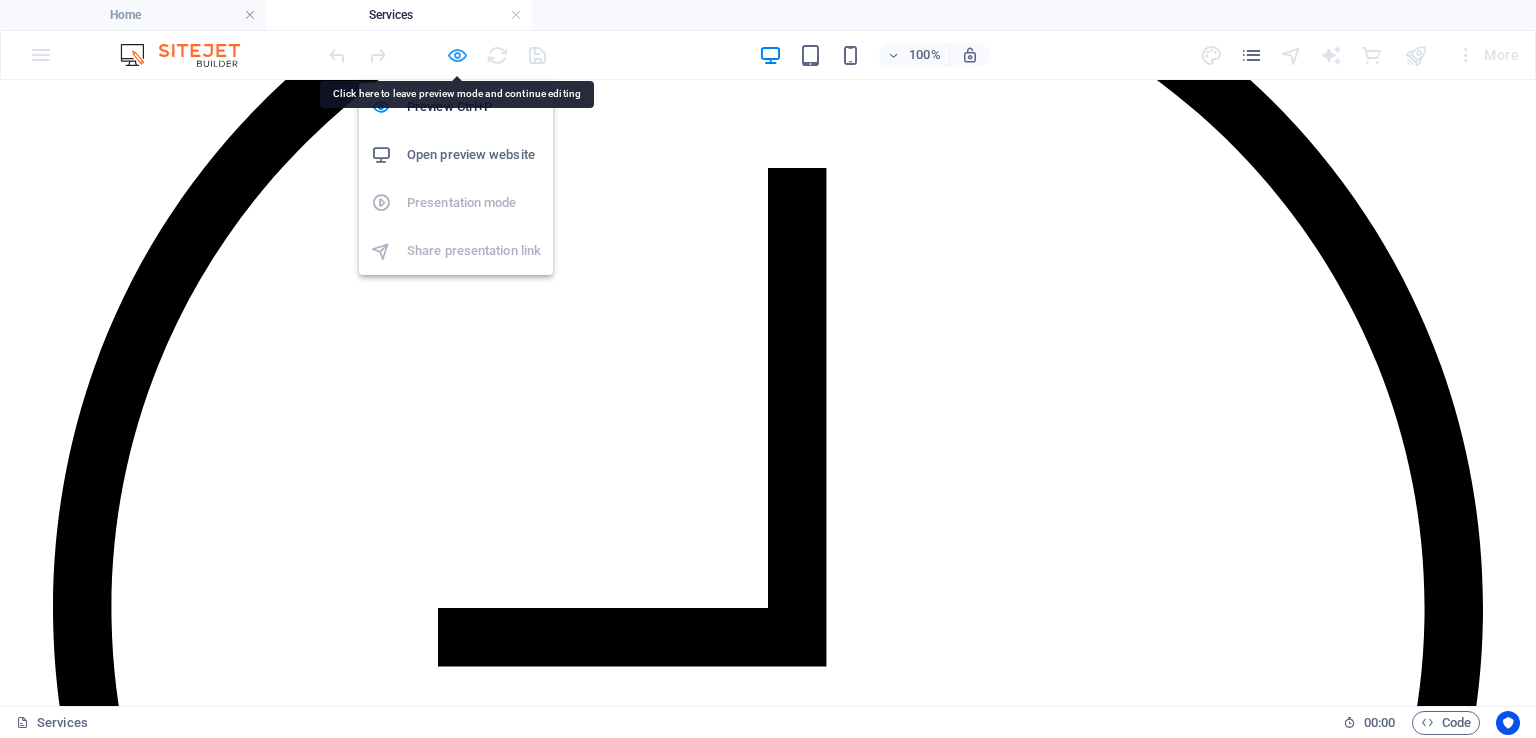 click at bounding box center (457, 55) 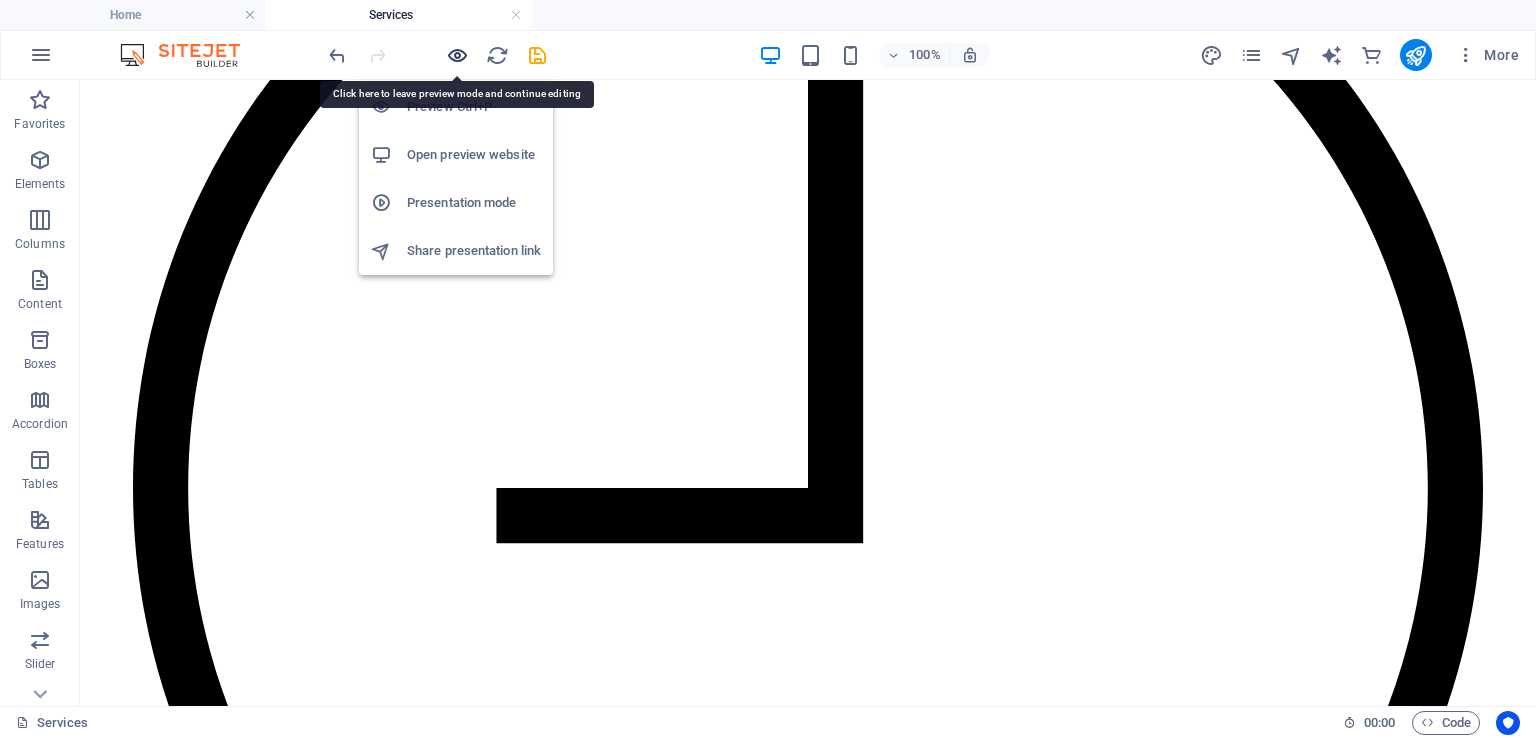 scroll, scrollTop: 3592, scrollLeft: 0, axis: vertical 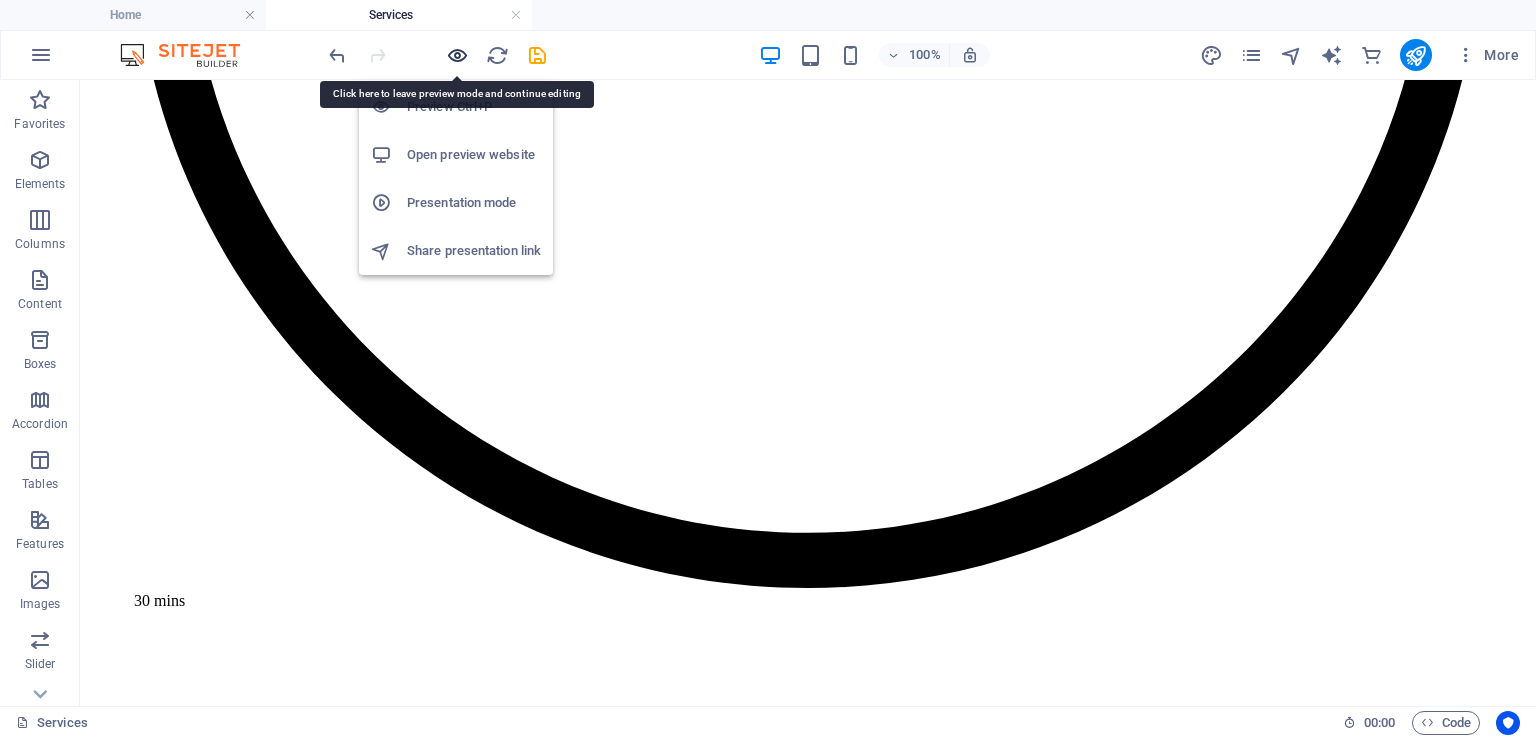 click at bounding box center (457, 55) 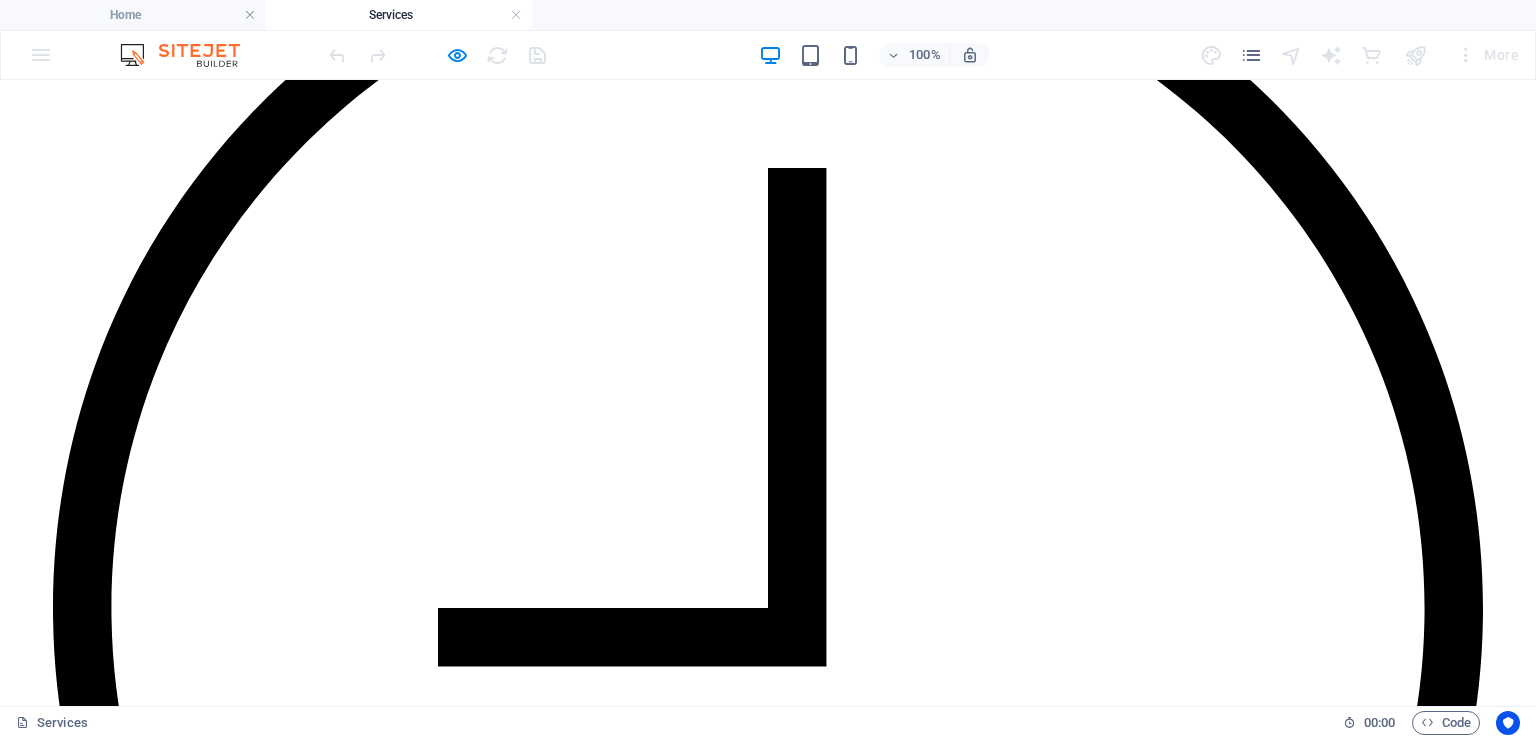click on "About" at bounding box center [68, -2766] 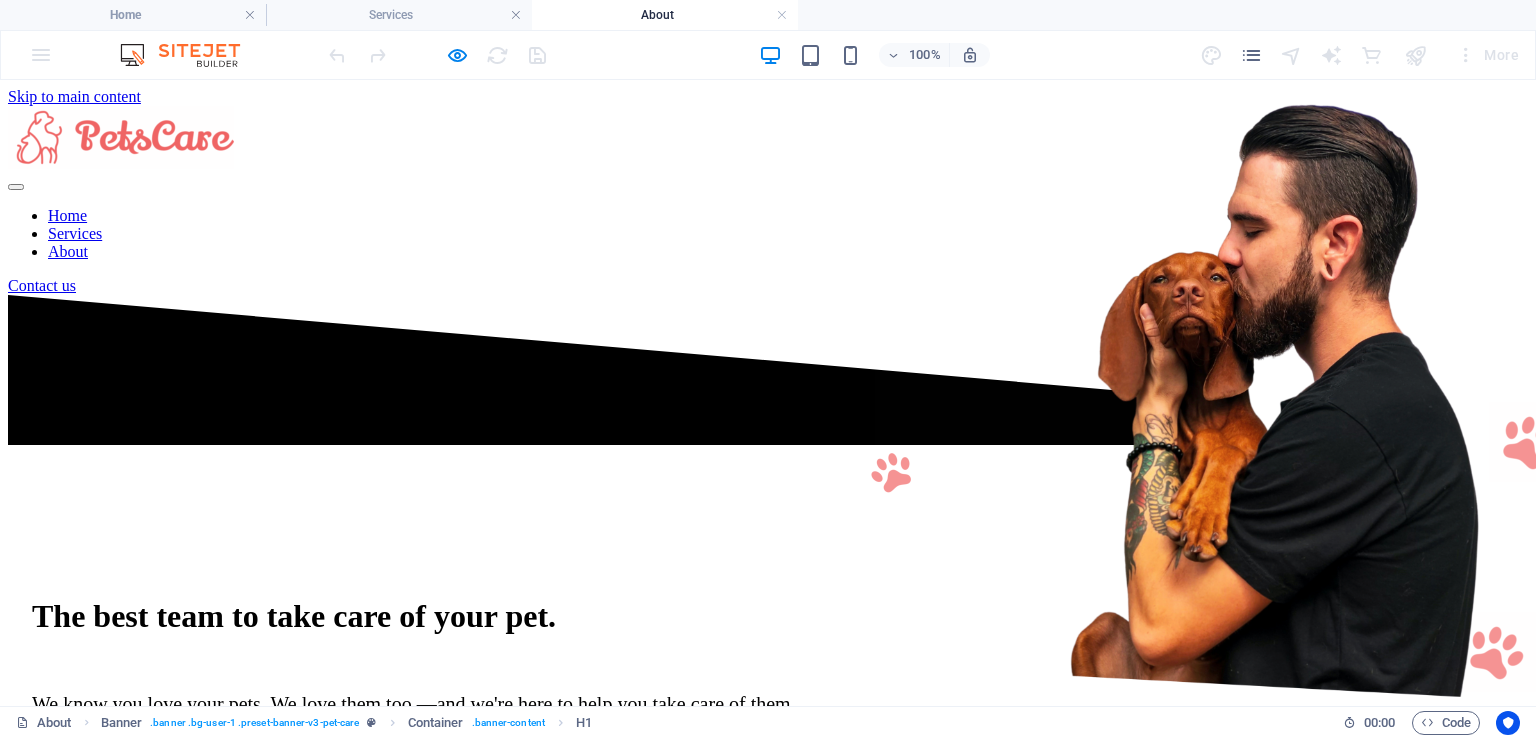 scroll, scrollTop: 0, scrollLeft: 0, axis: both 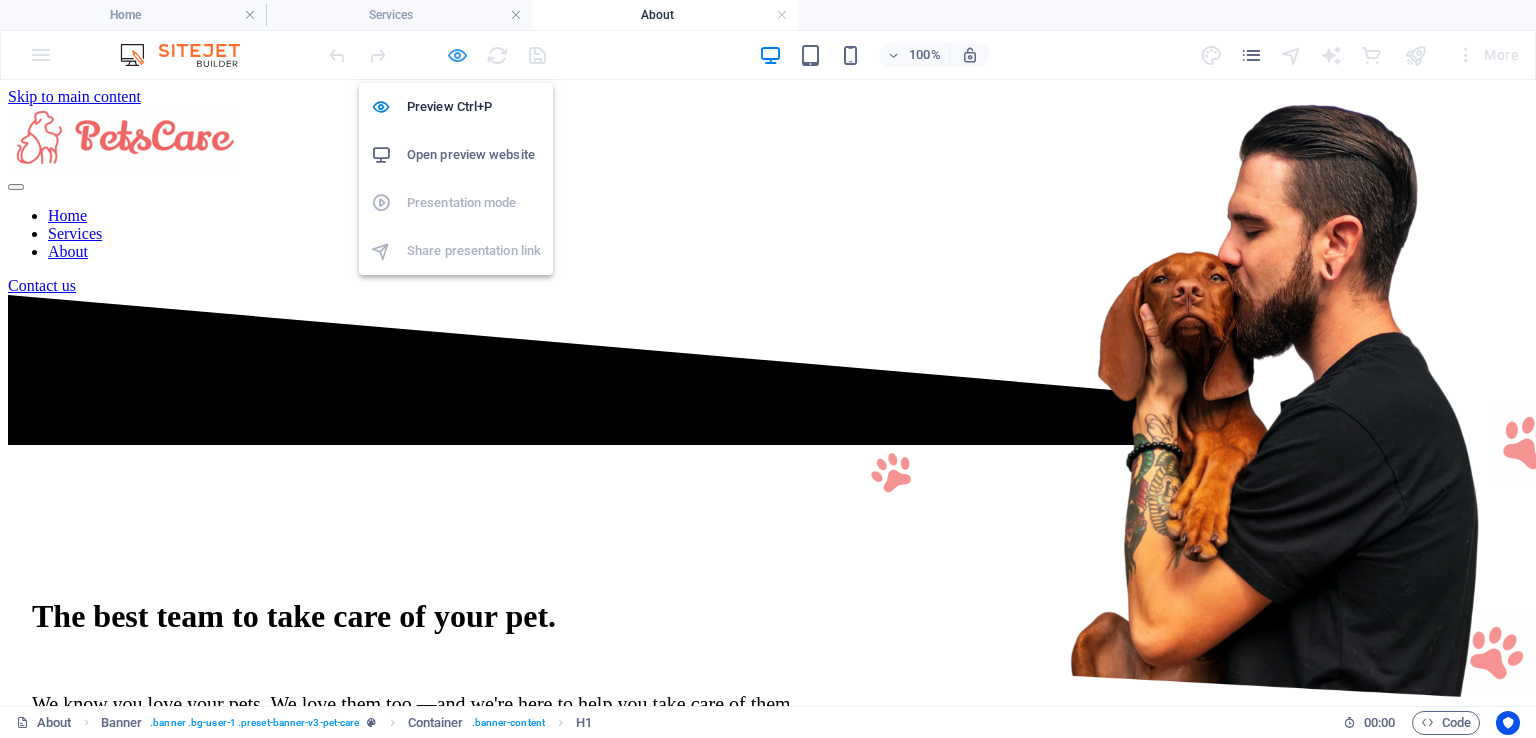 click at bounding box center [457, 55] 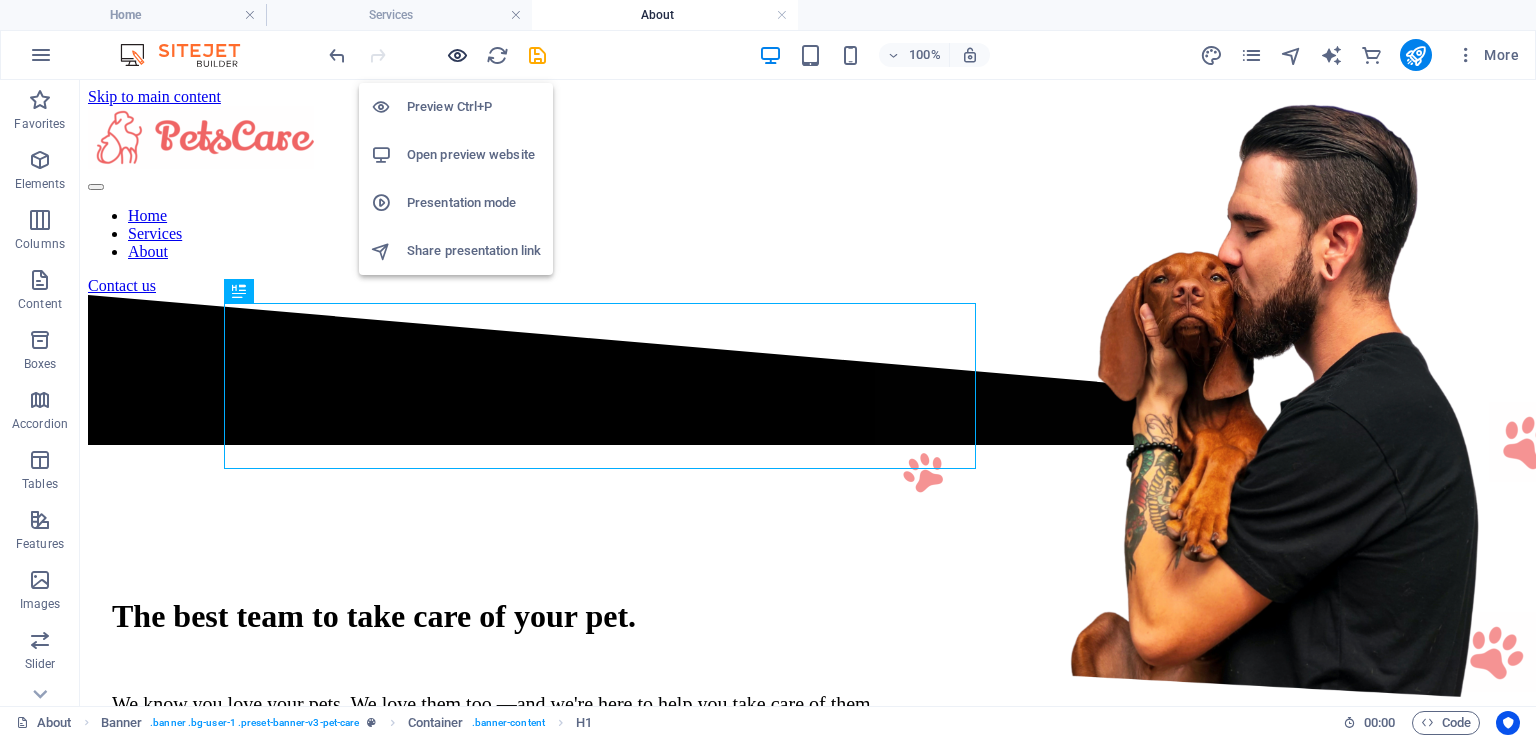 click at bounding box center (457, 55) 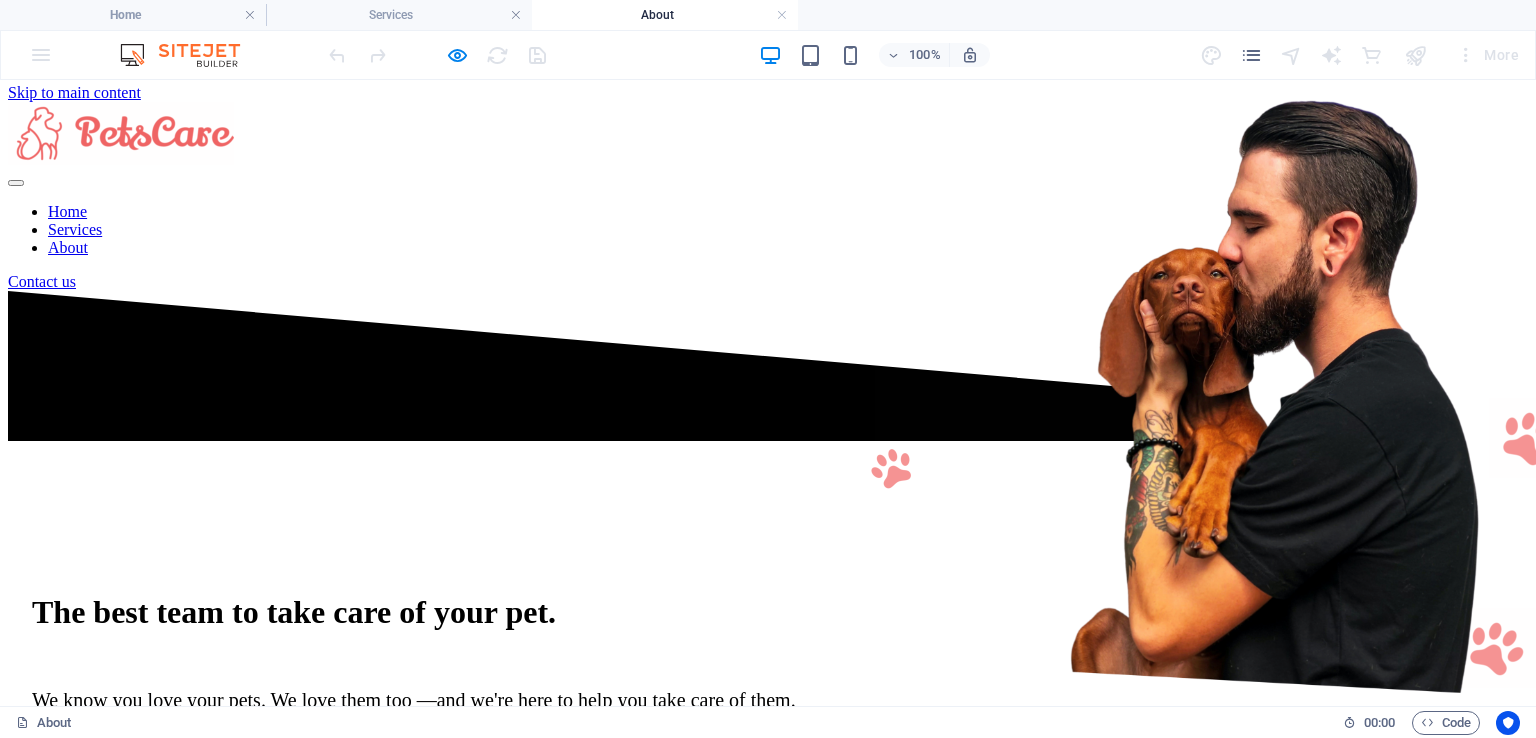 scroll, scrollTop: 0, scrollLeft: 0, axis: both 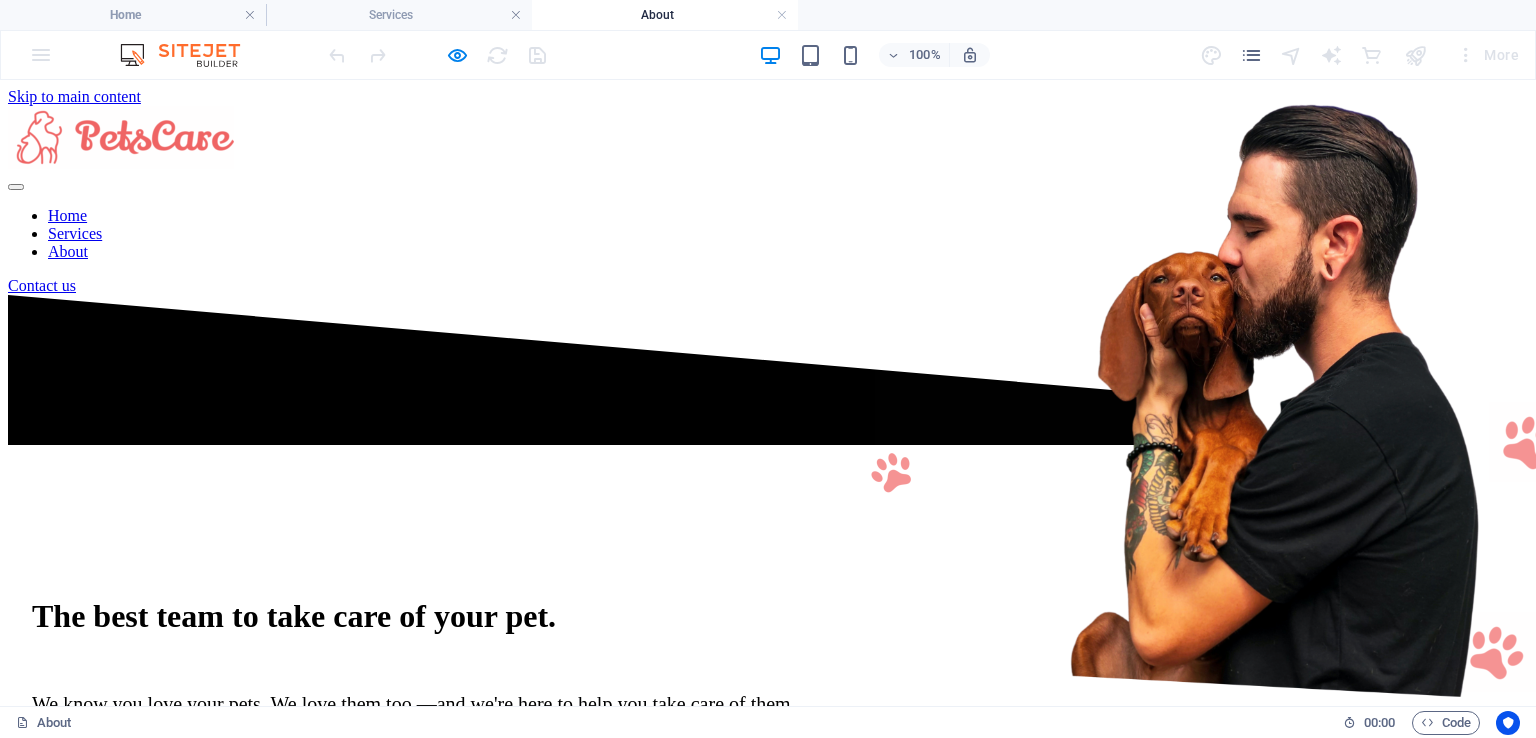 click on "Home" at bounding box center [67, 215] 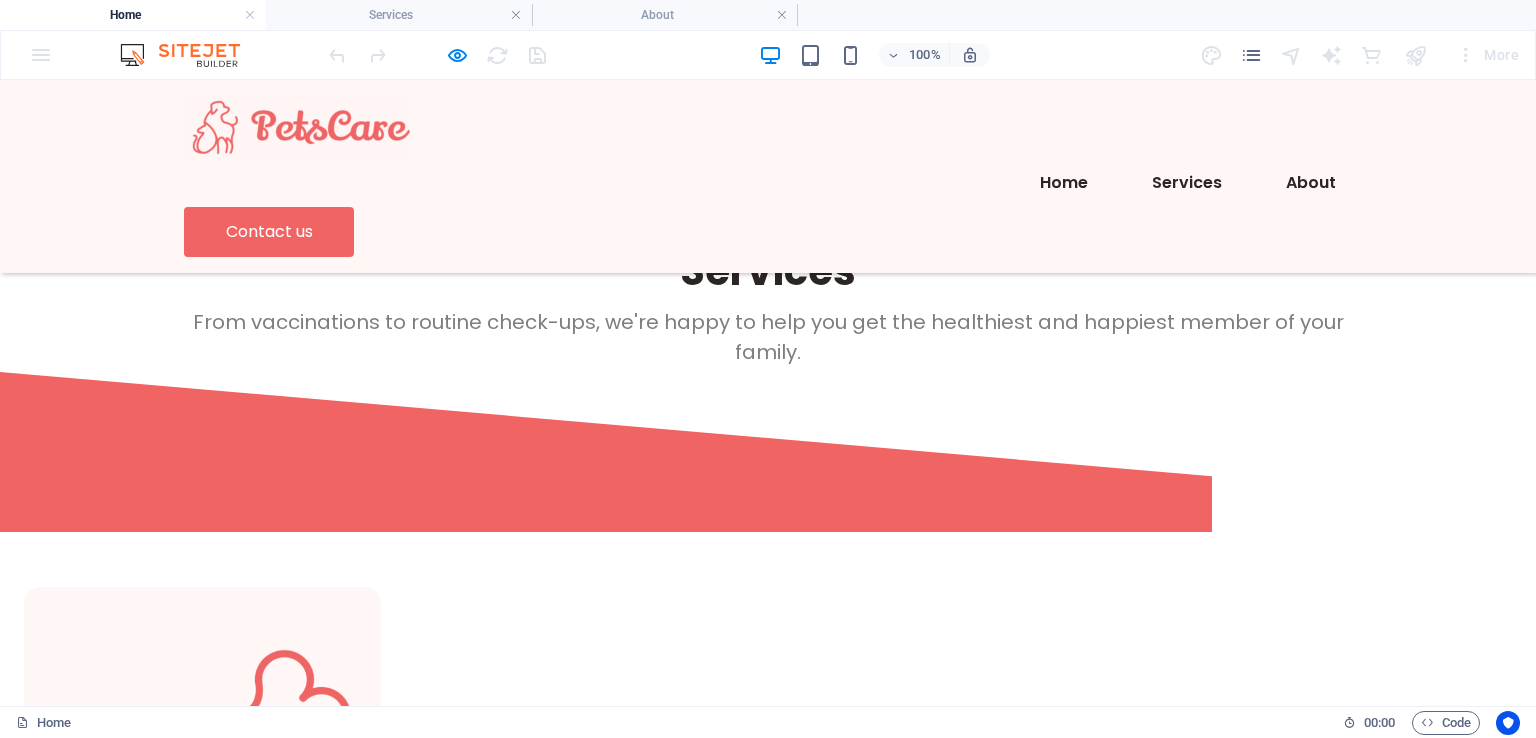 scroll, scrollTop: 657, scrollLeft: 0, axis: vertical 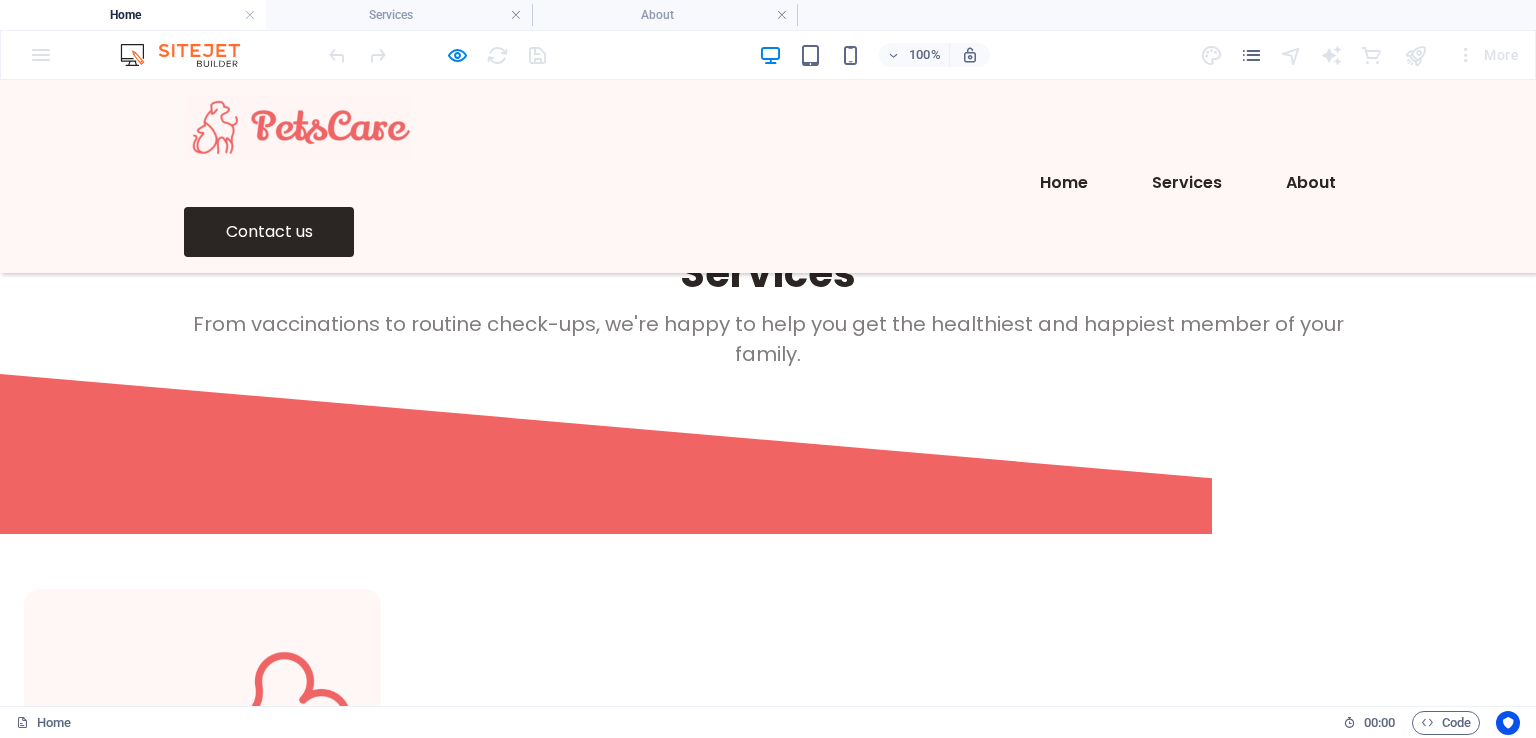 click on "Contact us" at bounding box center [269, 232] 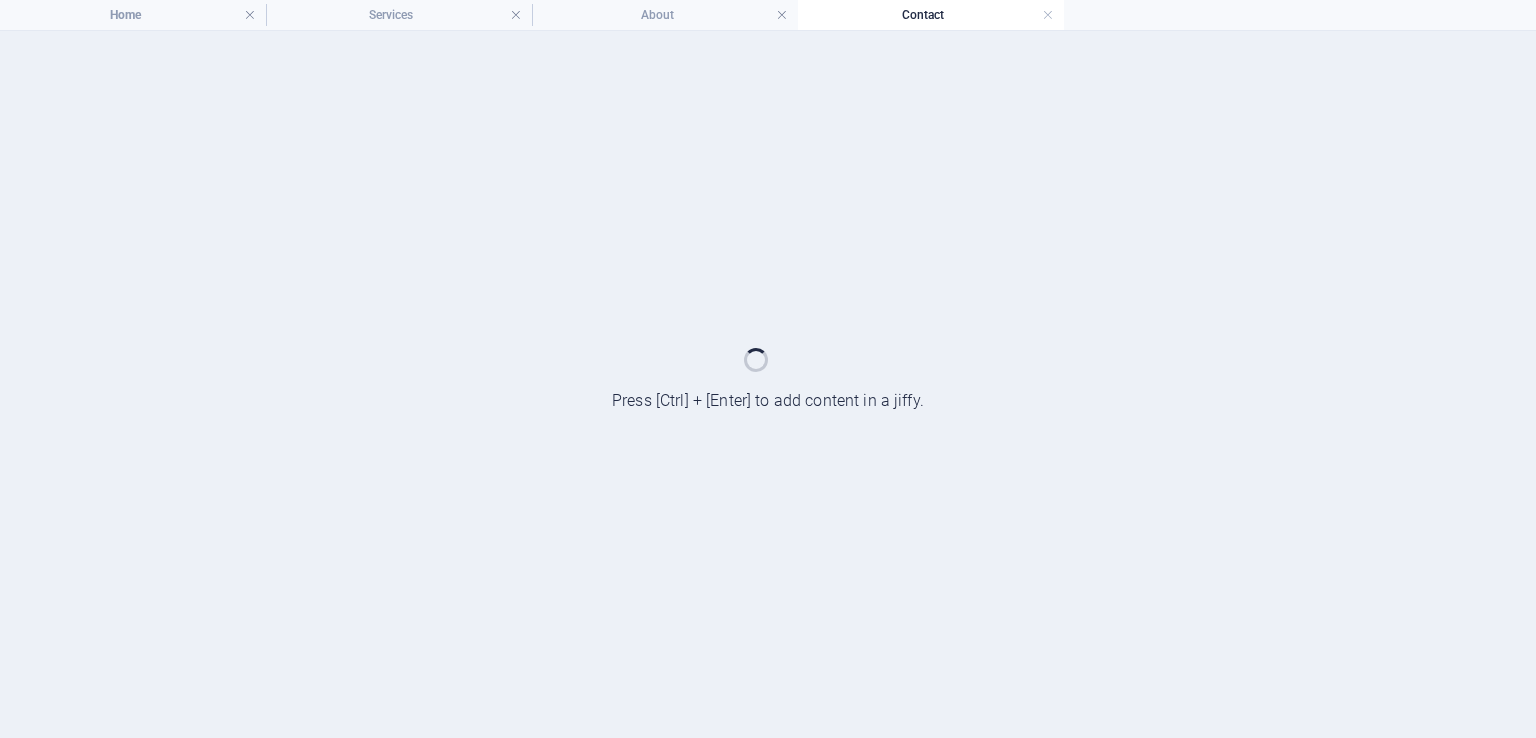 scroll, scrollTop: 0, scrollLeft: 0, axis: both 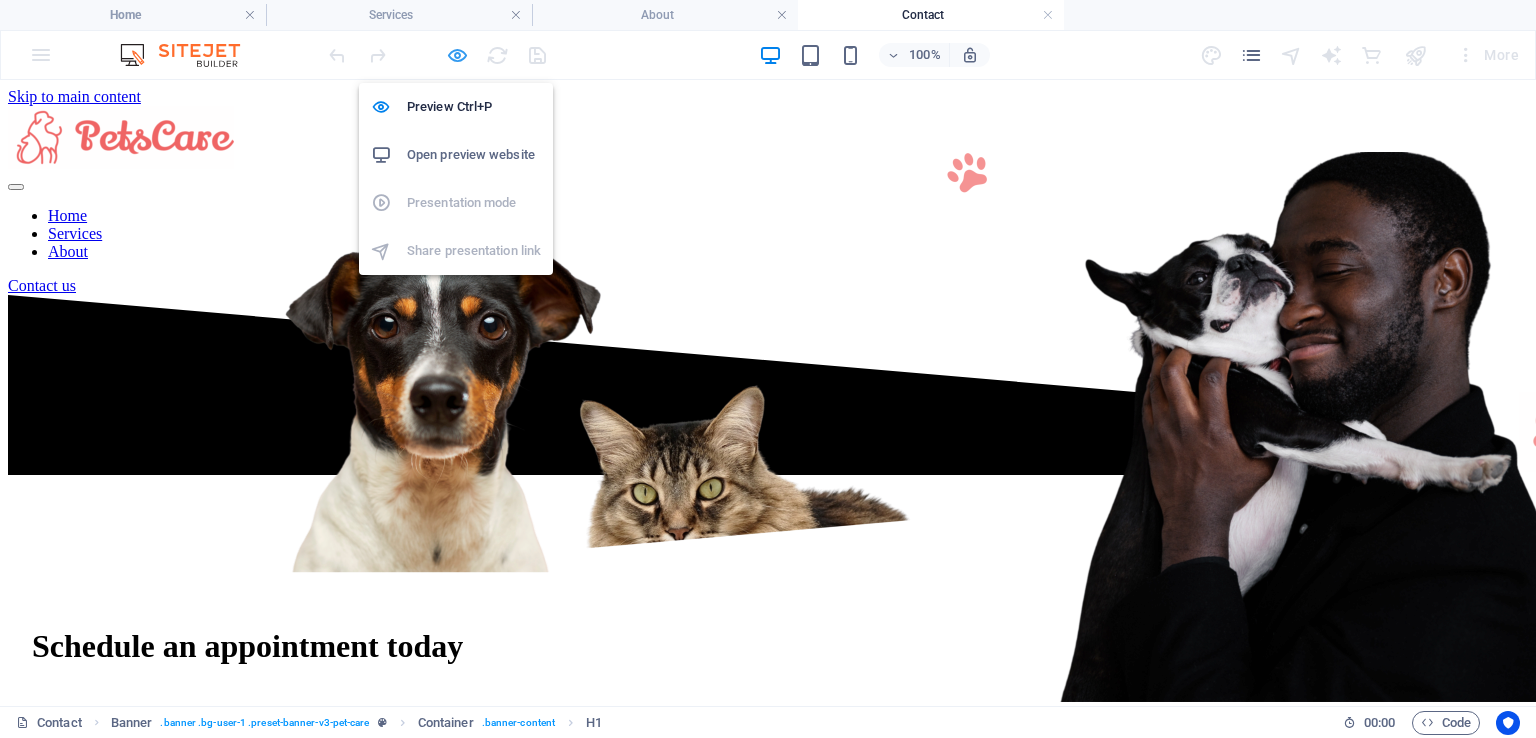 click at bounding box center (457, 55) 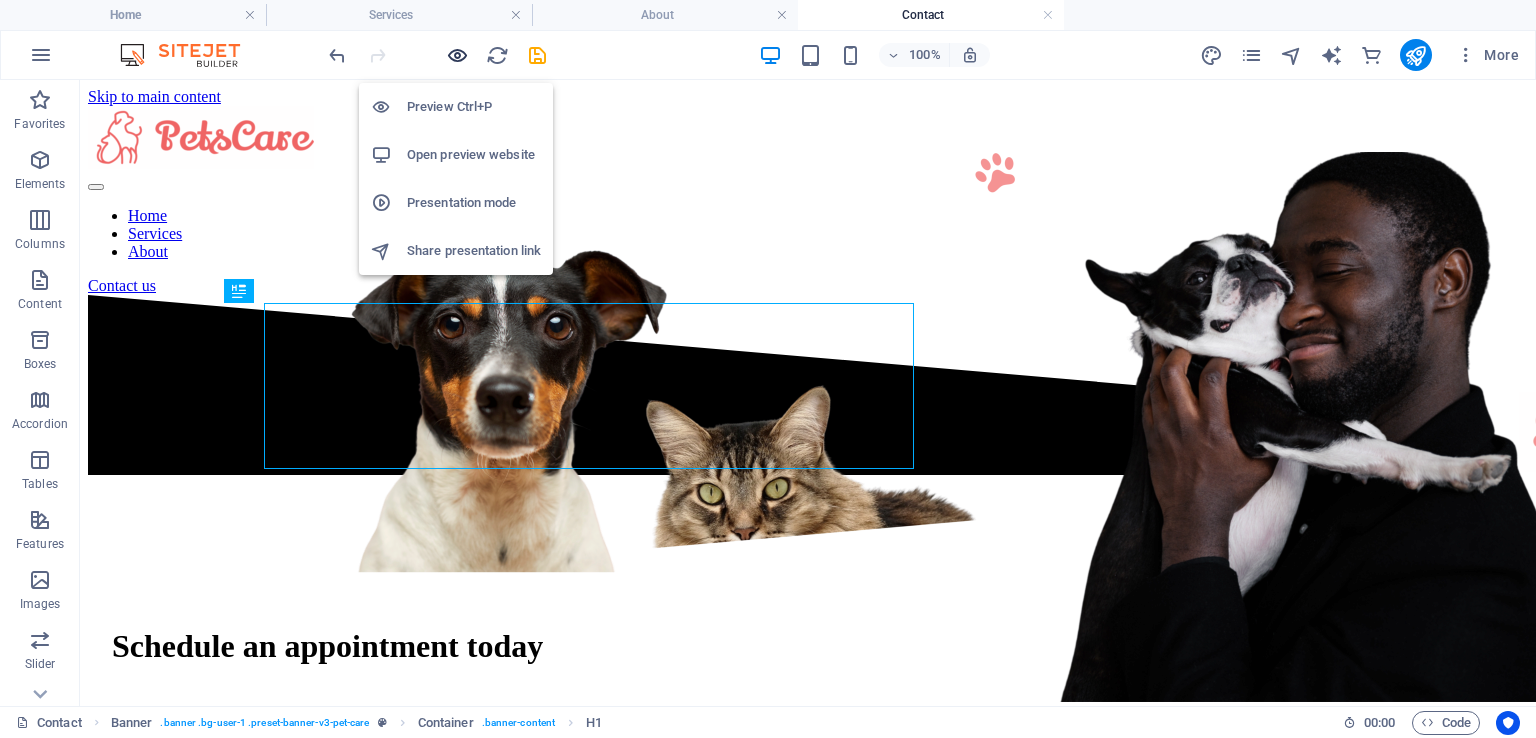 click at bounding box center [457, 55] 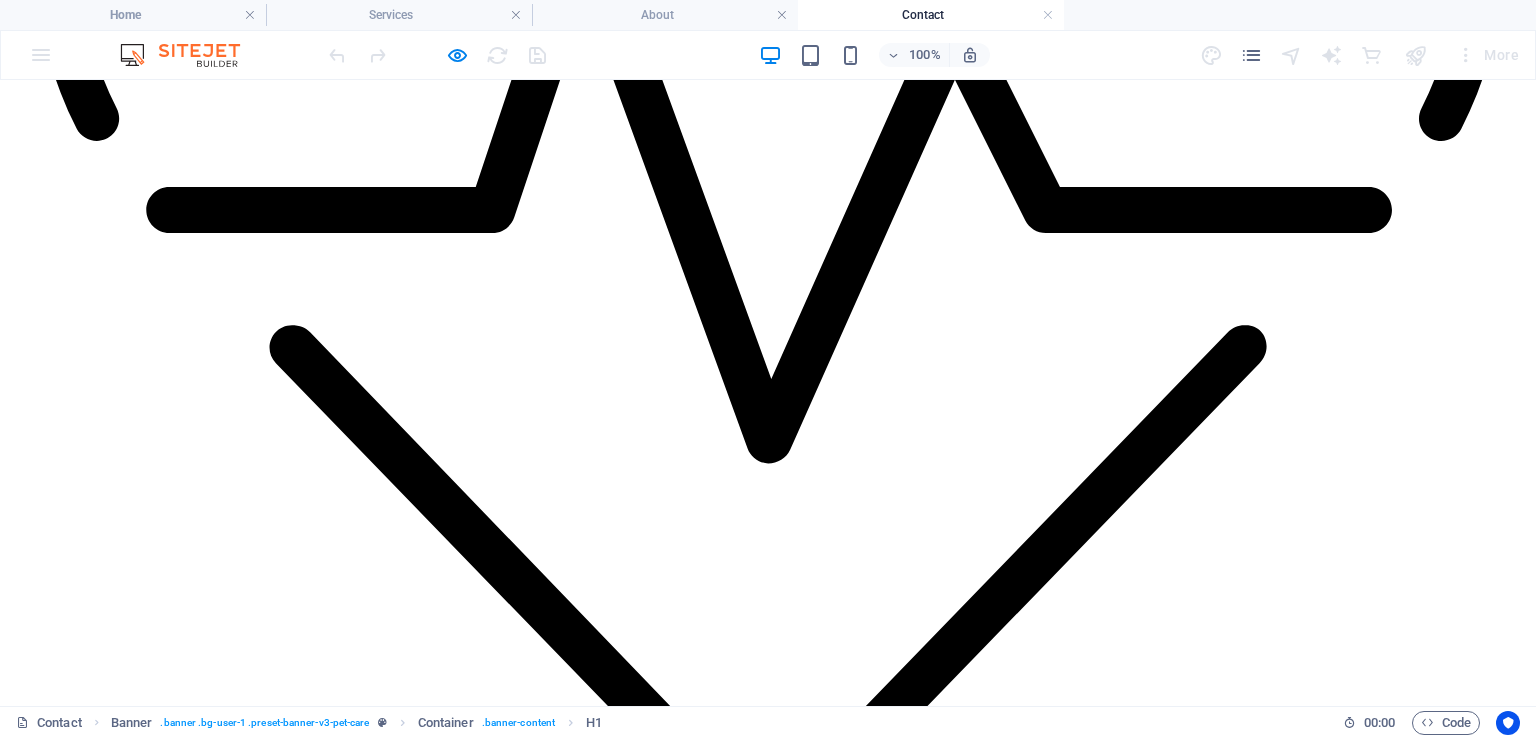 scroll, scrollTop: 1500, scrollLeft: 0, axis: vertical 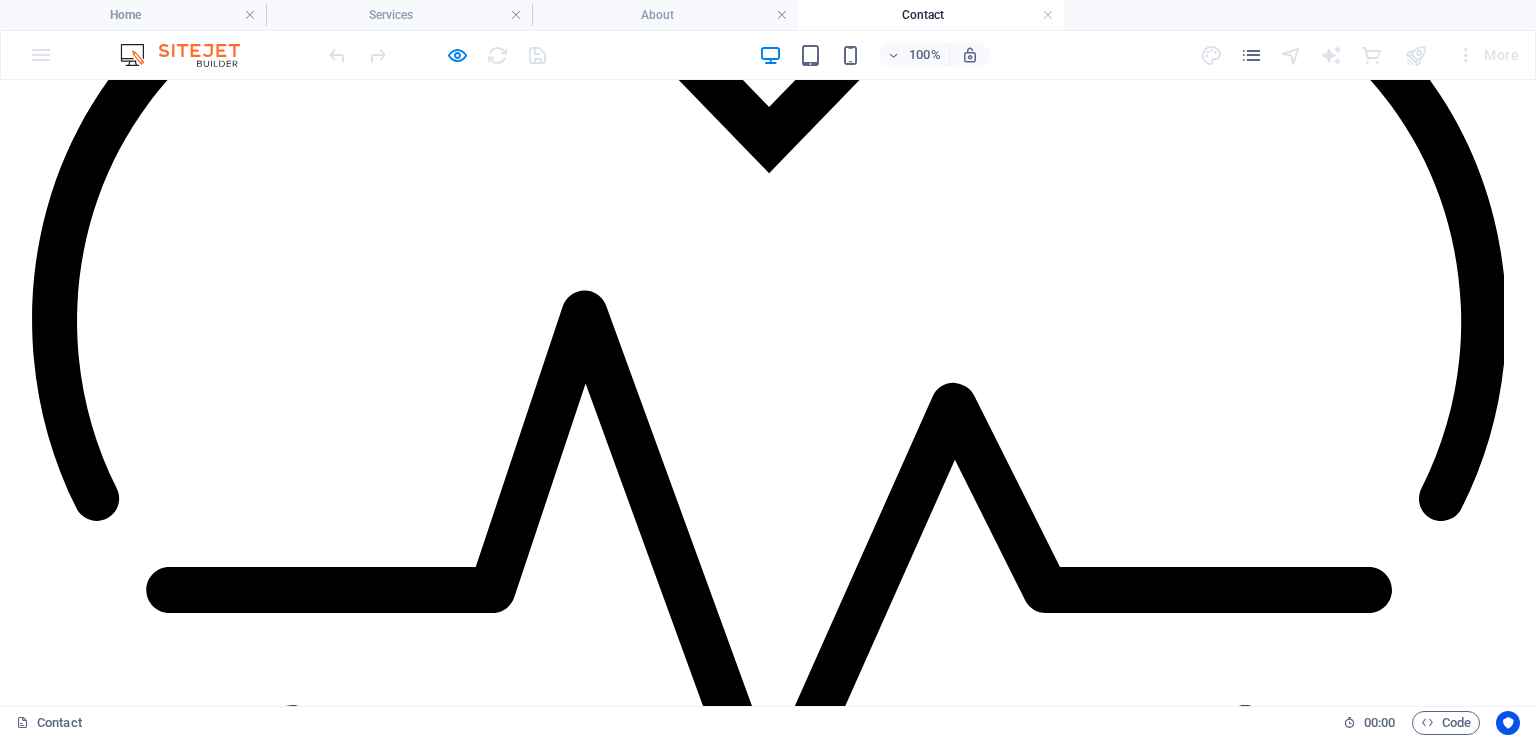 click on "Please Choose
Nutritional counseling
Regular cat checkup
Regular dog checkup
Routine vaccinations
Dental care
Complete X-ray
Routine surgery
Routine microchipping" at bounding box center [157, 6417] 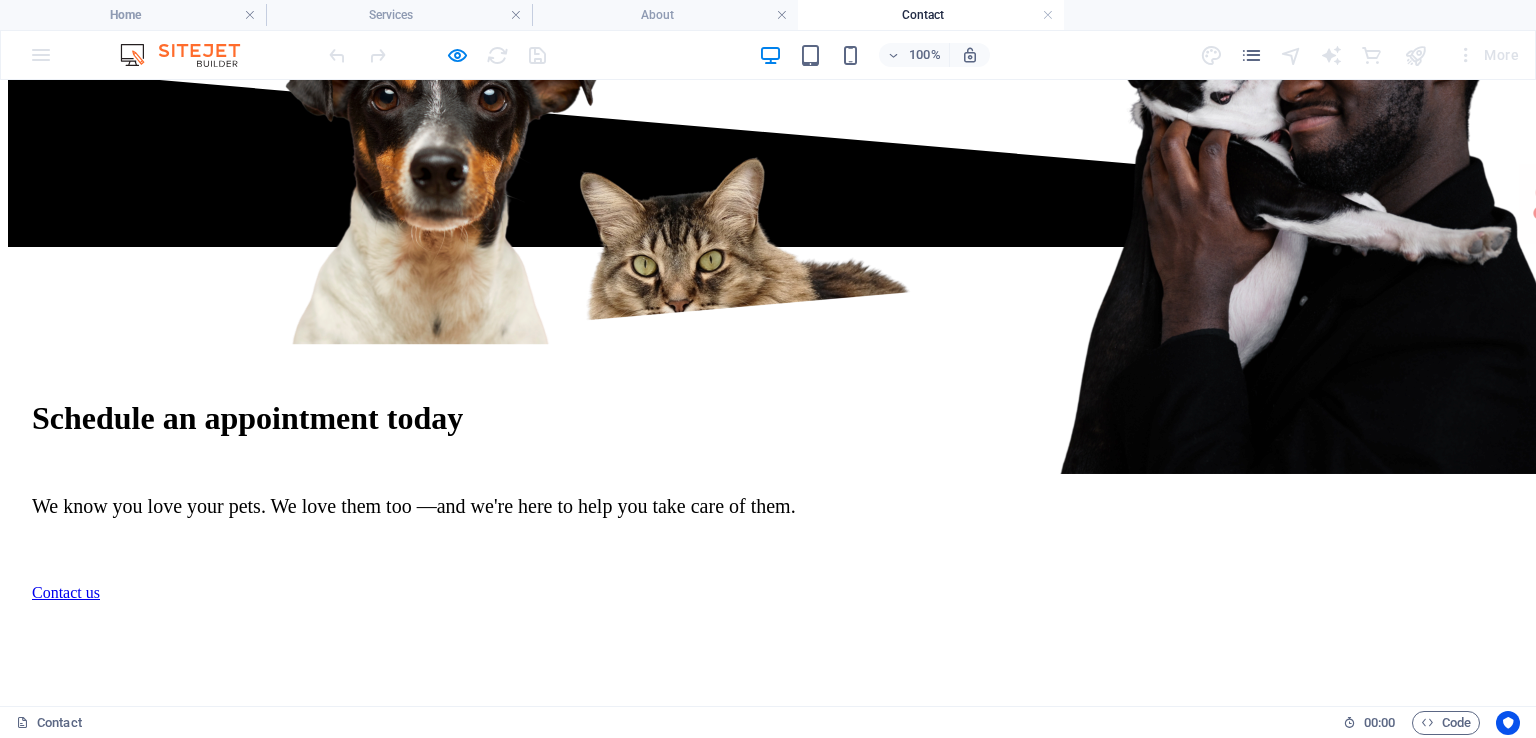 scroll, scrollTop: 0, scrollLeft: 0, axis: both 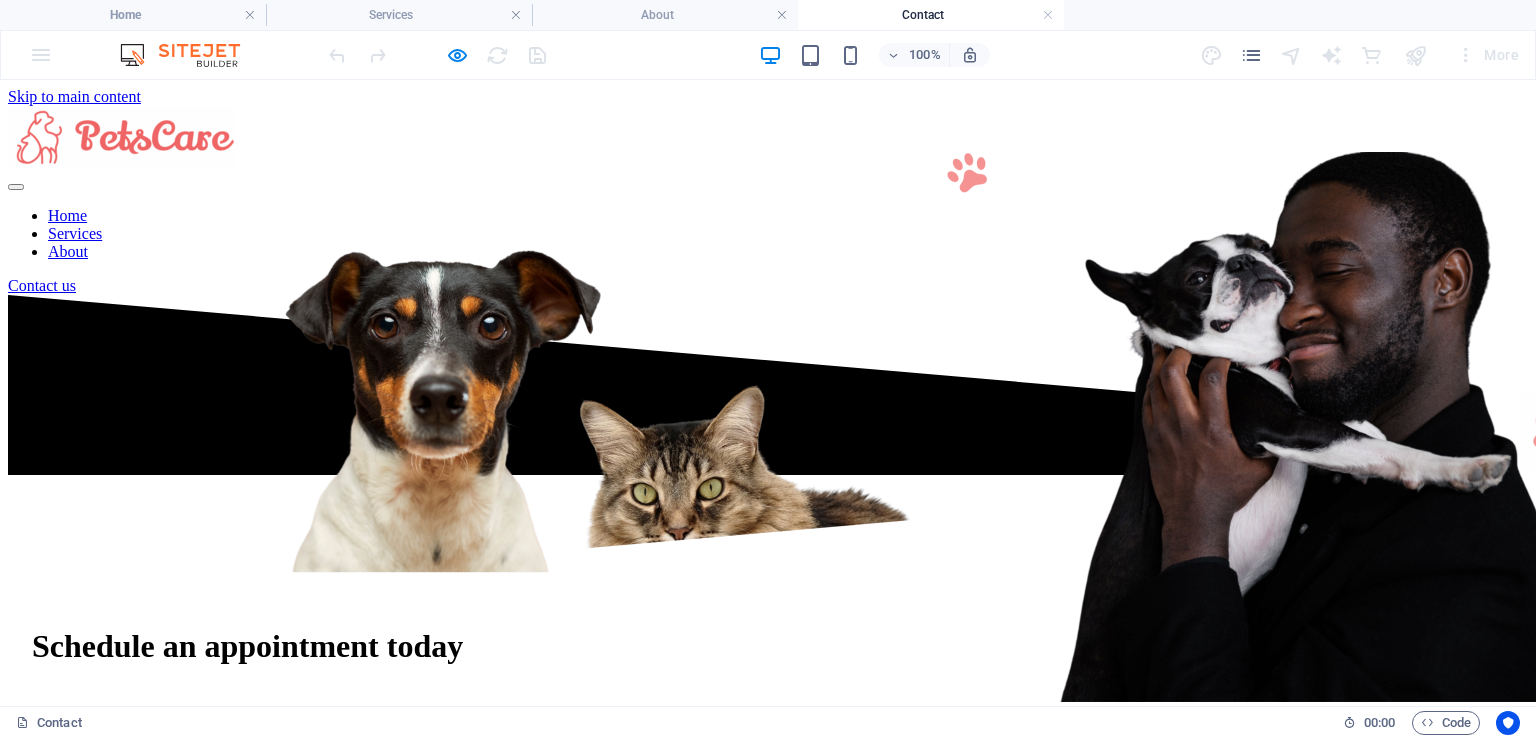 click on "Home" at bounding box center (67, 215) 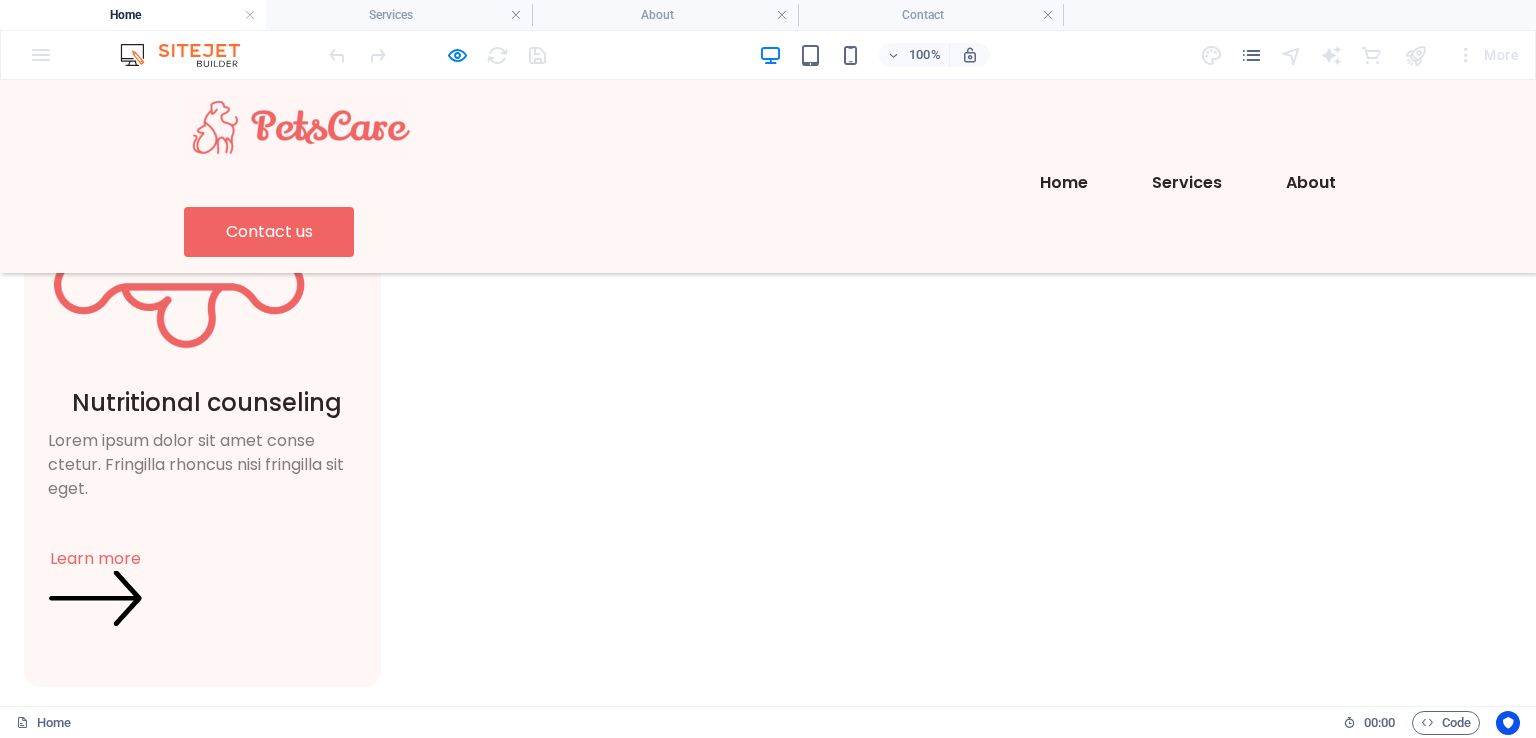scroll, scrollTop: 1057, scrollLeft: 0, axis: vertical 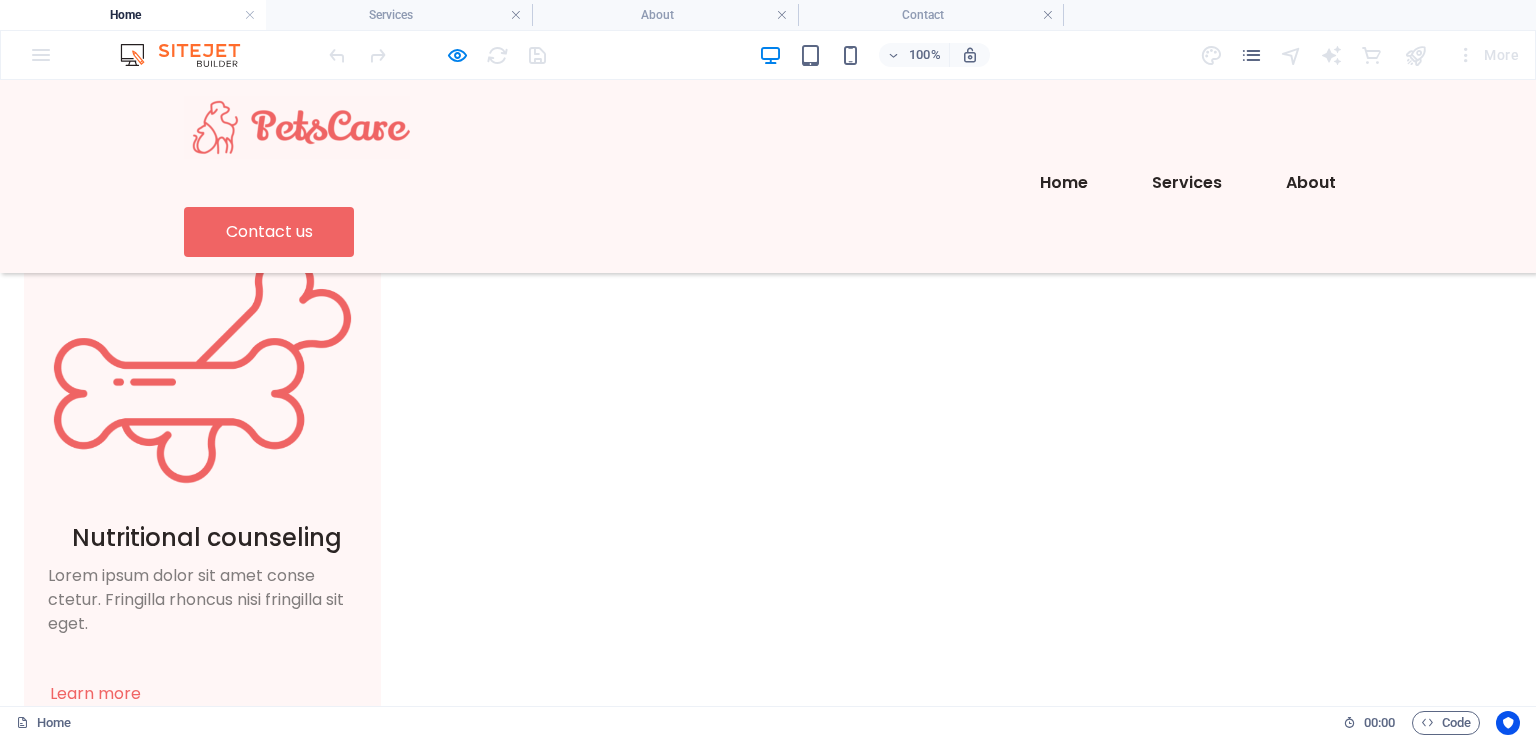 click on "All Services" at bounding box center (600, 2212) 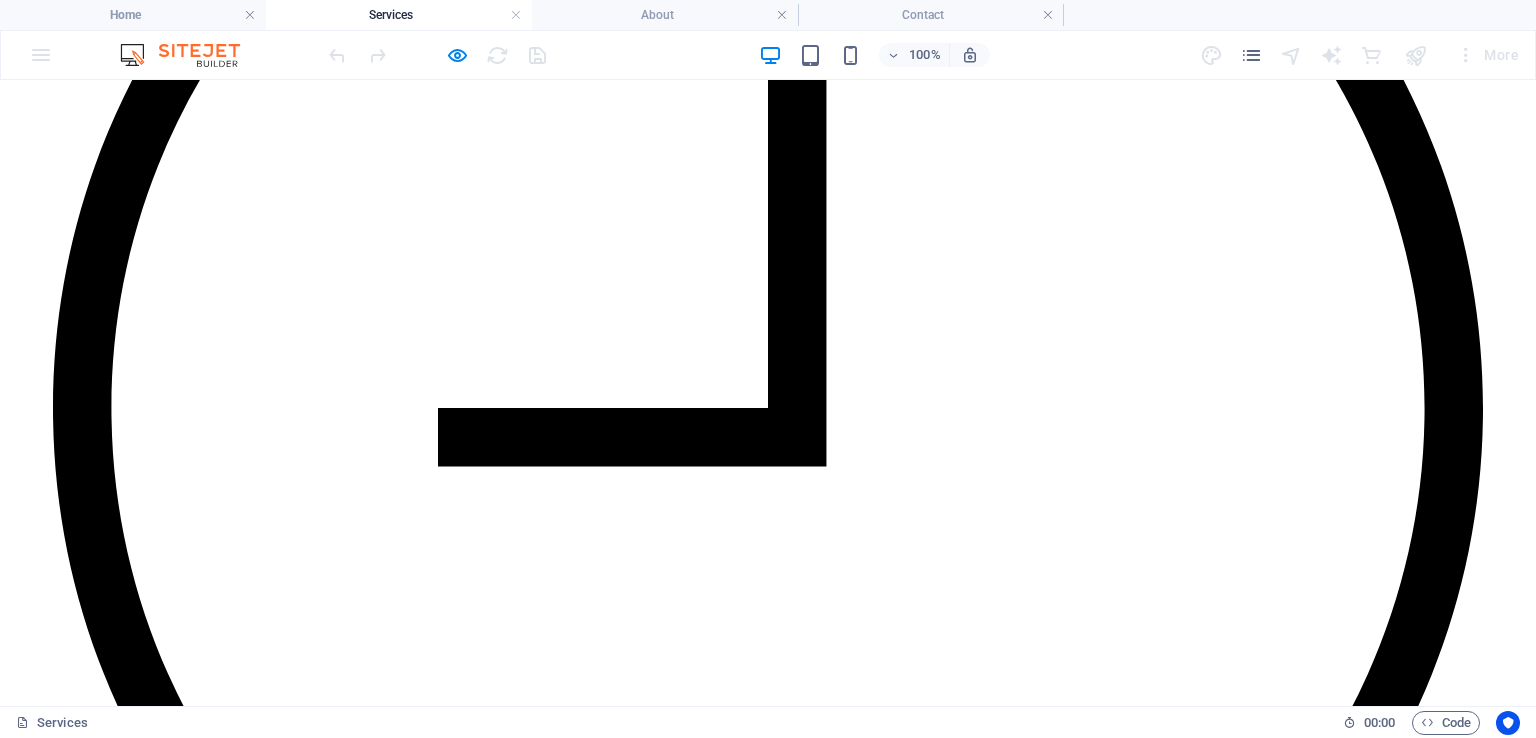 scroll, scrollTop: 3717, scrollLeft: 0, axis: vertical 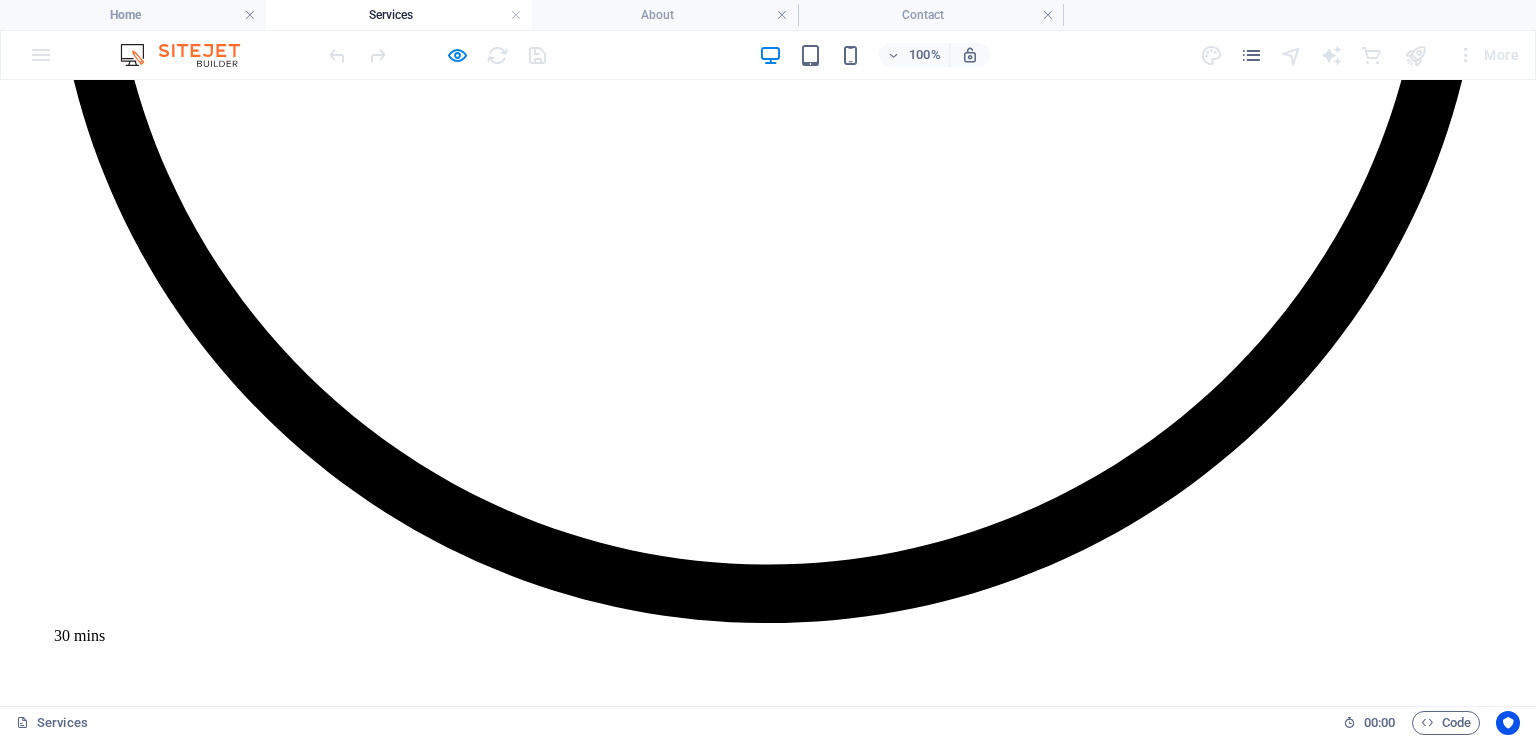 drag, startPoint x: 1173, startPoint y: 447, endPoint x: 1318, endPoint y: 447, distance: 145 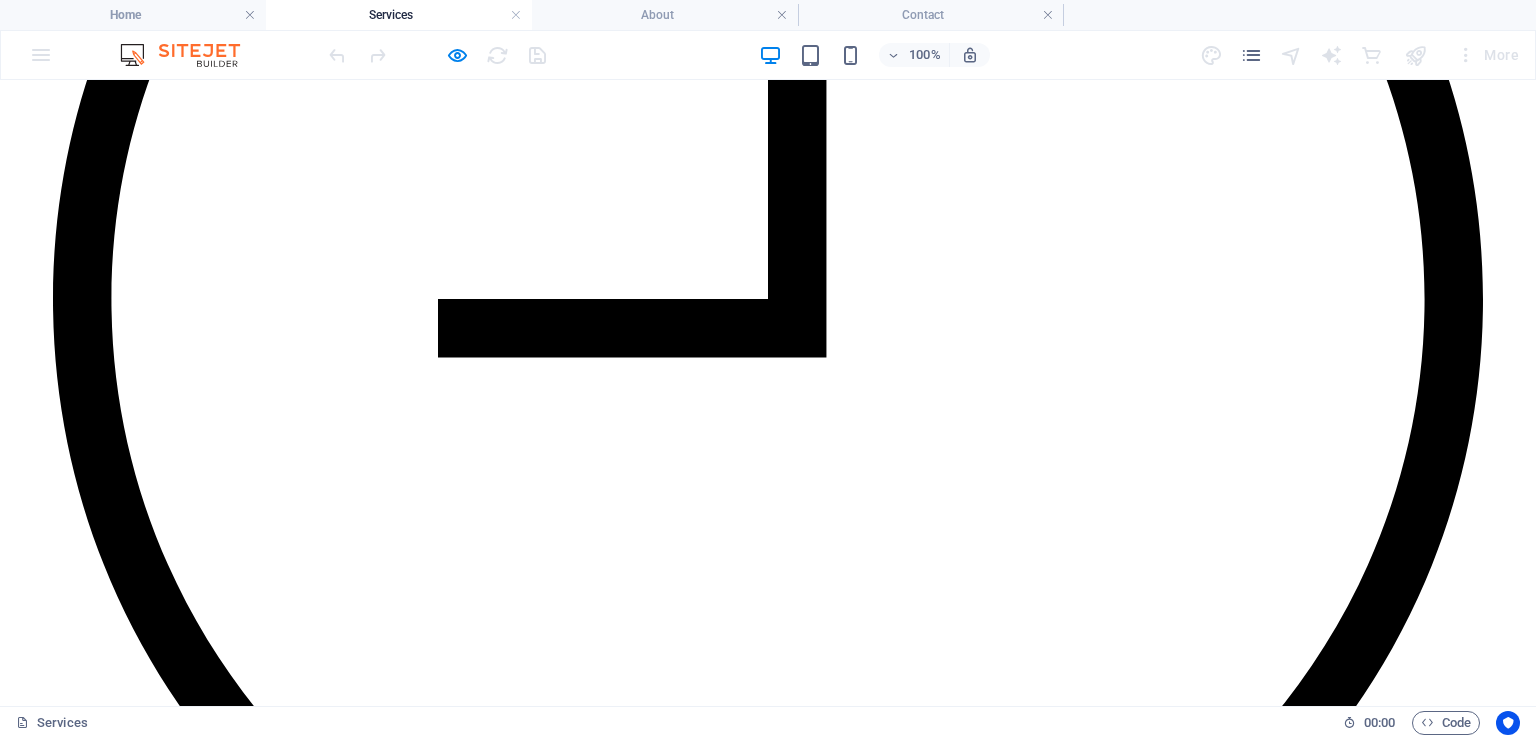 scroll, scrollTop: 3317, scrollLeft: 0, axis: vertical 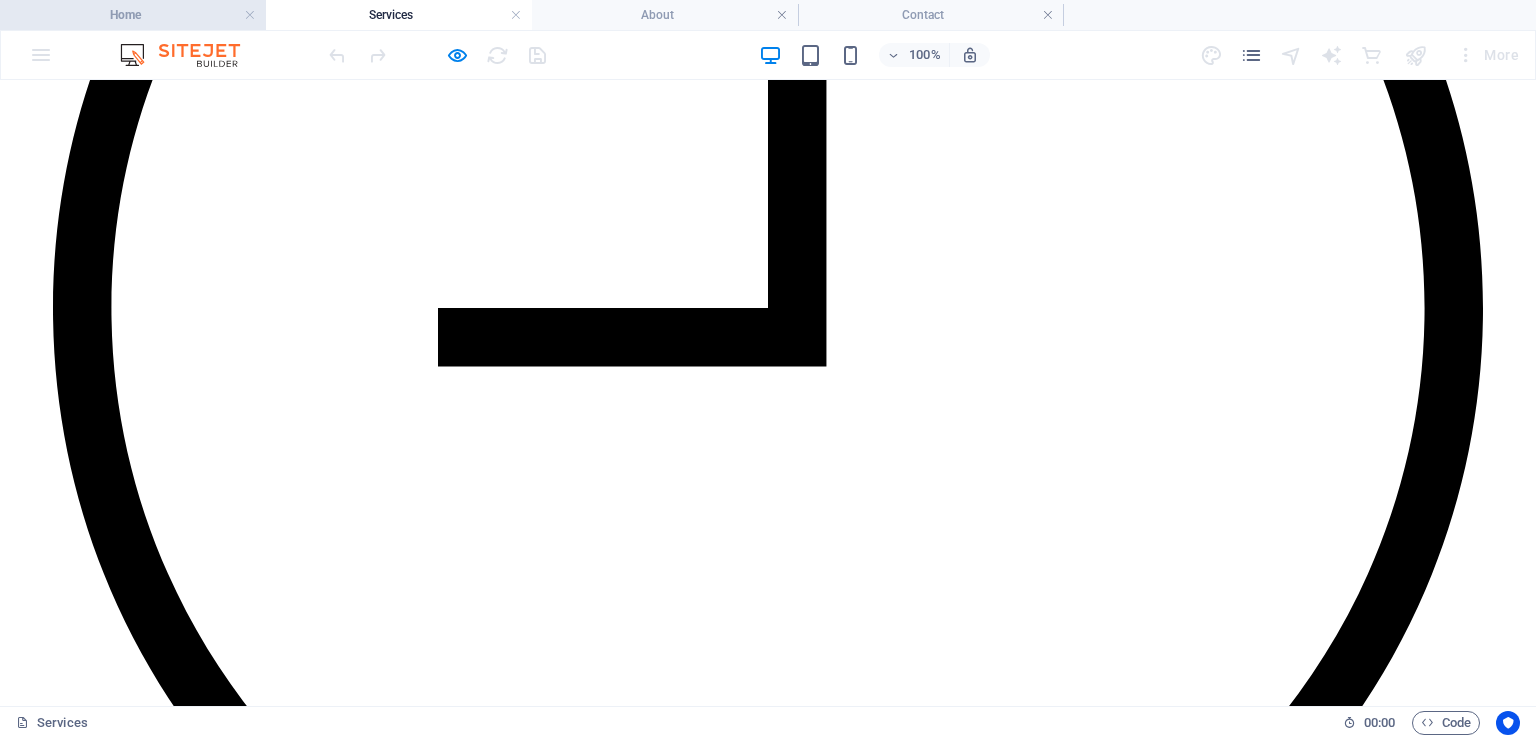 click on "Home" at bounding box center [133, 15] 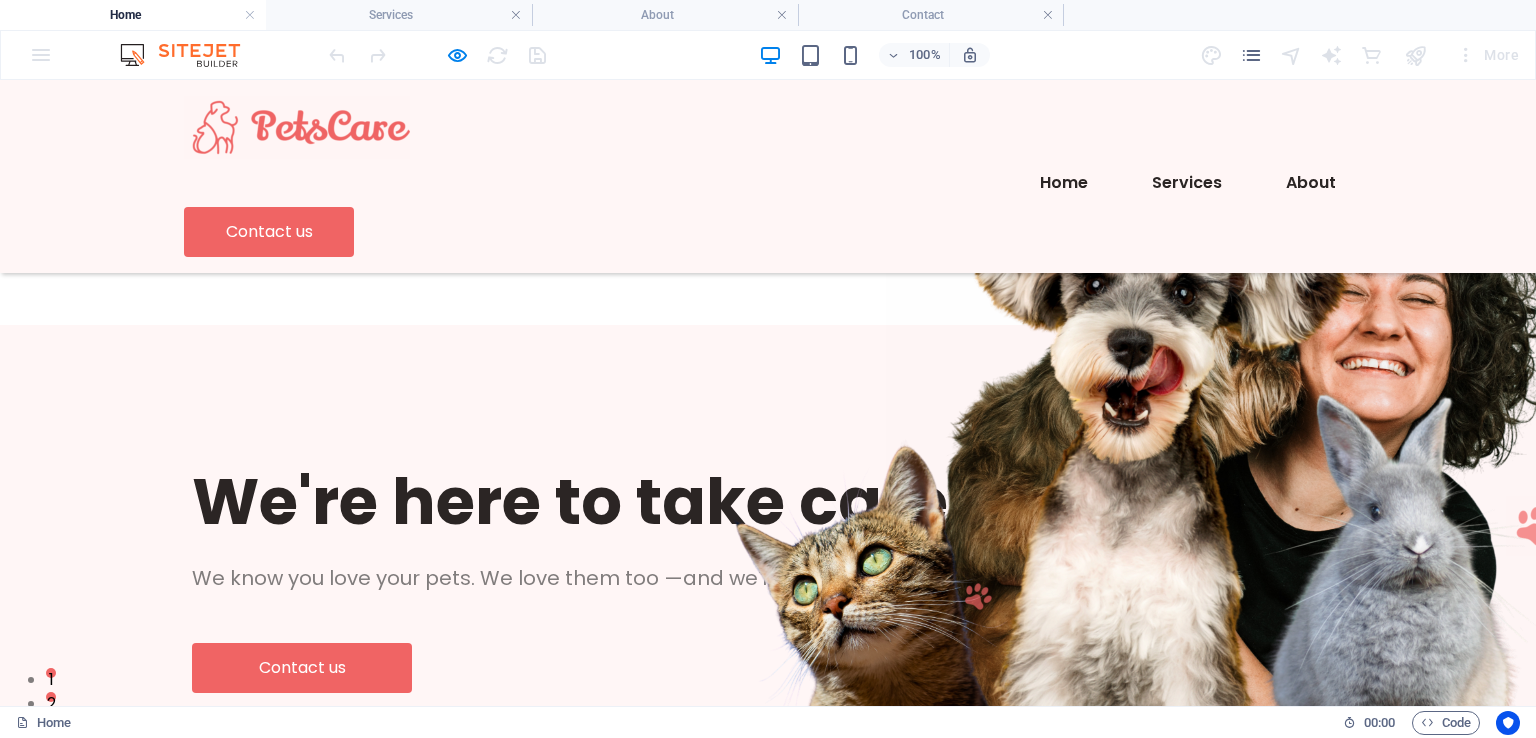scroll, scrollTop: 0, scrollLeft: 0, axis: both 